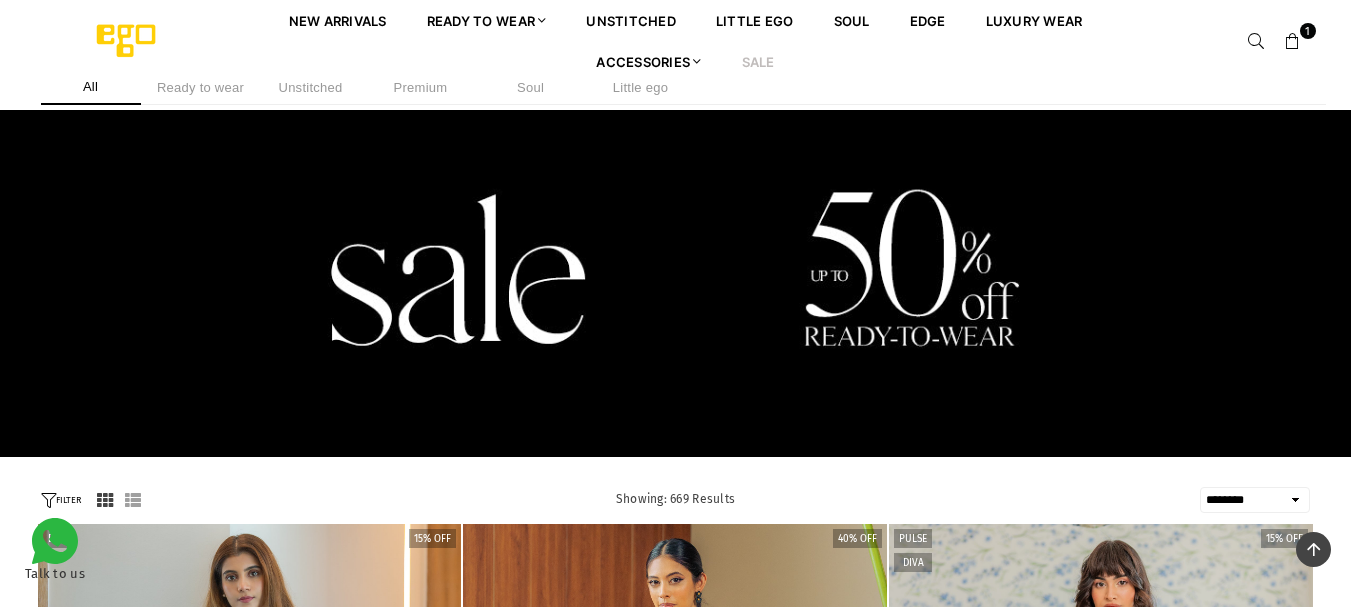 select on "******" 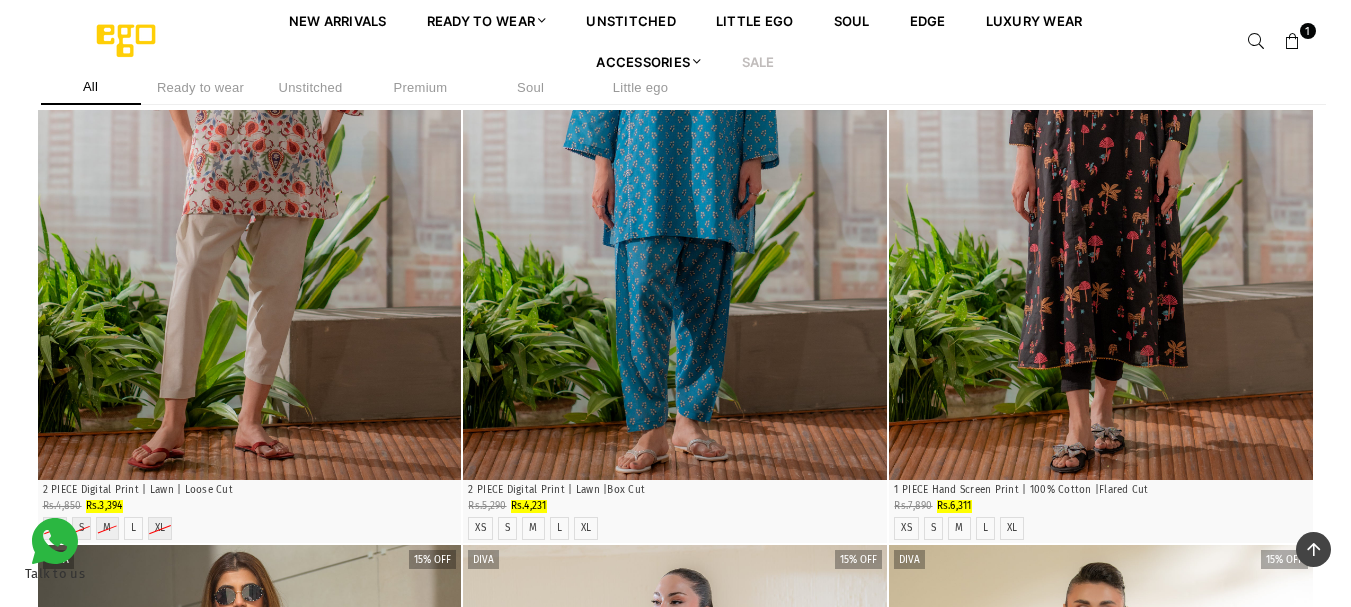 scroll, scrollTop: 0, scrollLeft: 0, axis: both 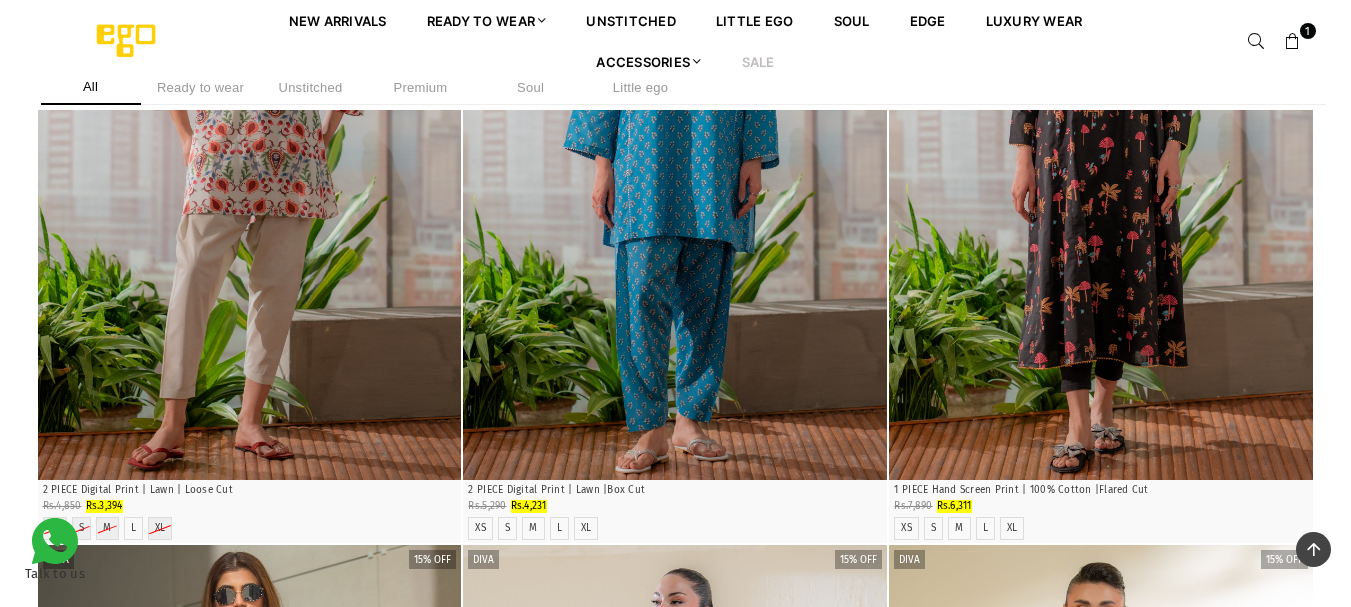 click on "All Ready to wear Unstitched Premium Soul Little ego" at bounding box center (675, 90) 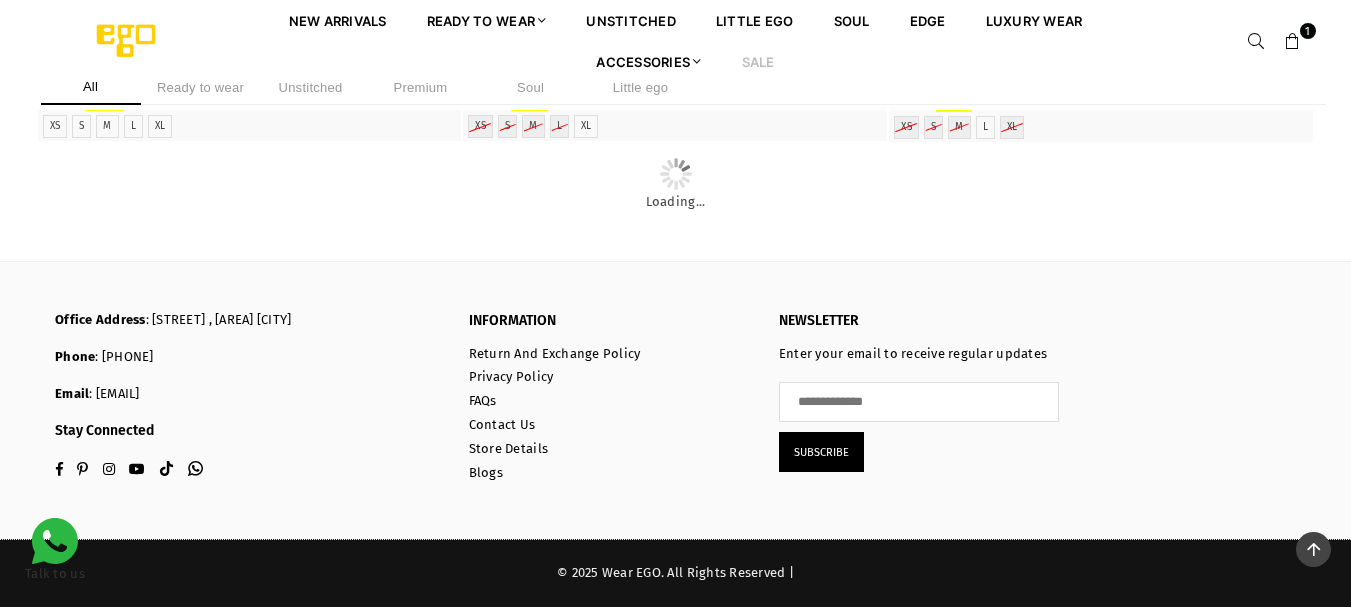scroll, scrollTop: 24113, scrollLeft: 0, axis: vertical 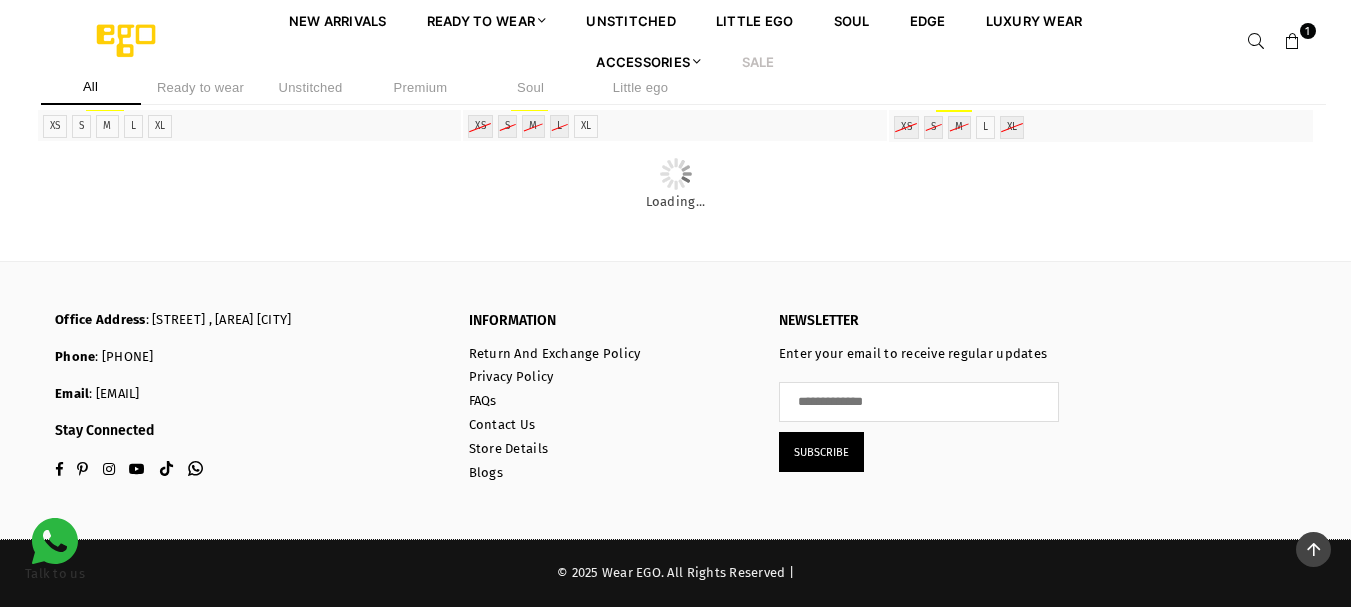 click on "**********" at bounding box center [675, -3064] 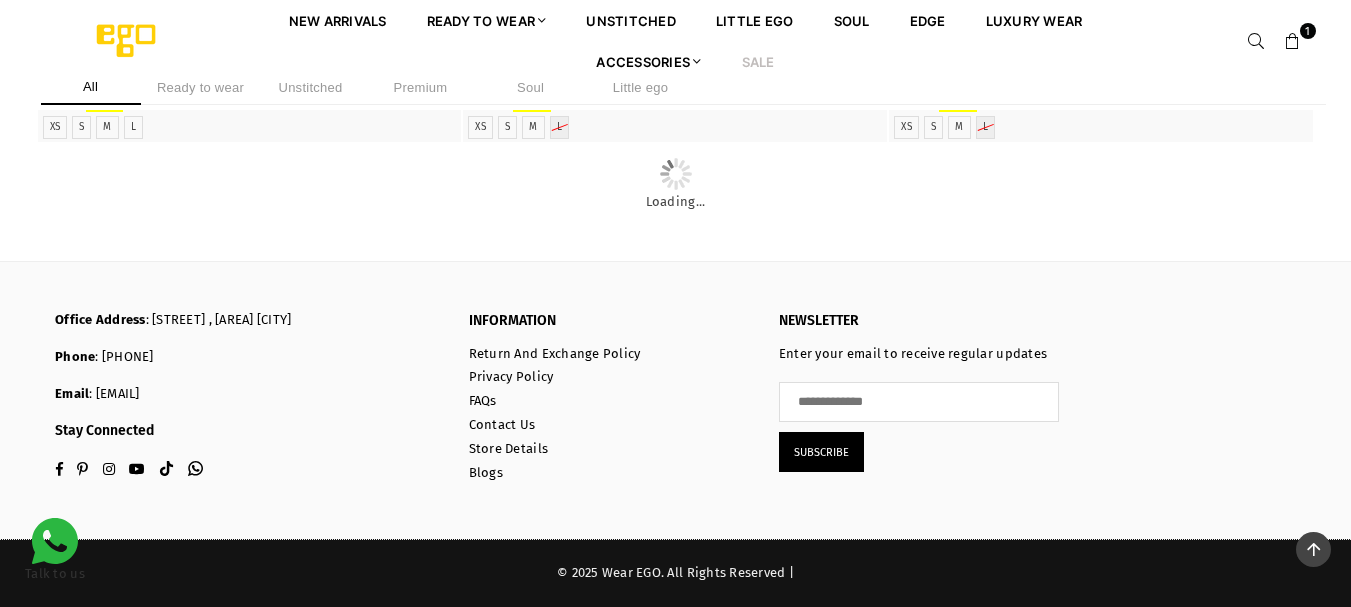 scroll, scrollTop: 30221, scrollLeft: 0, axis: vertical 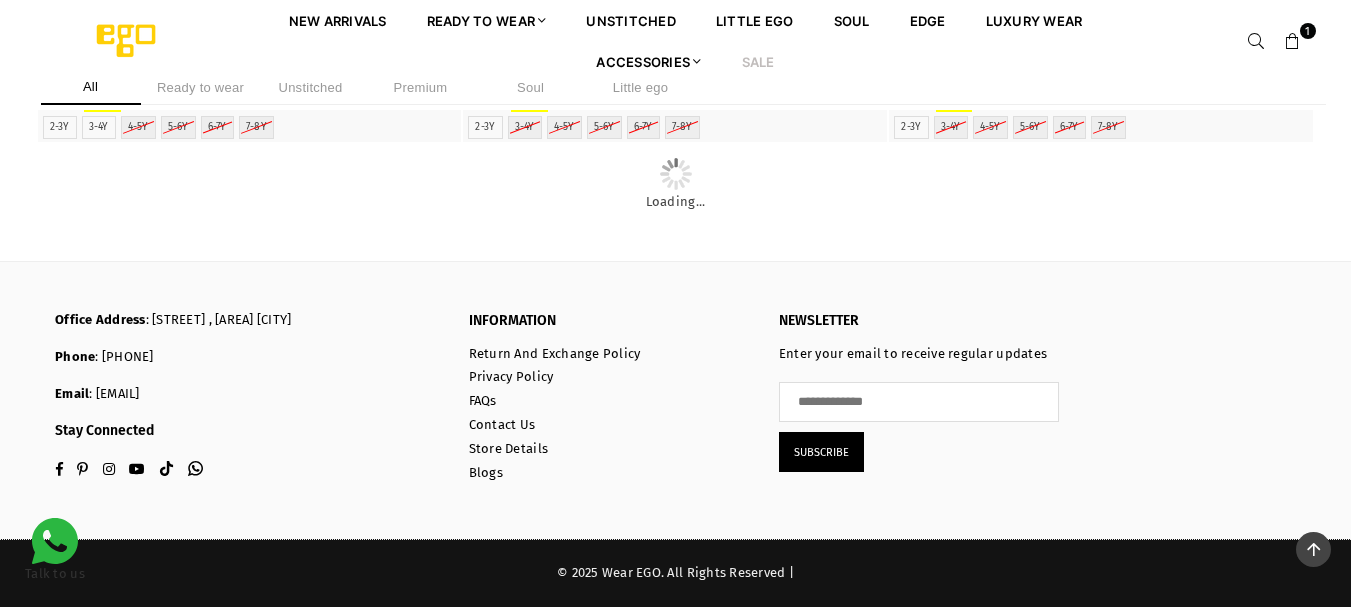 click on "S" at bounding box center [550, -1405] 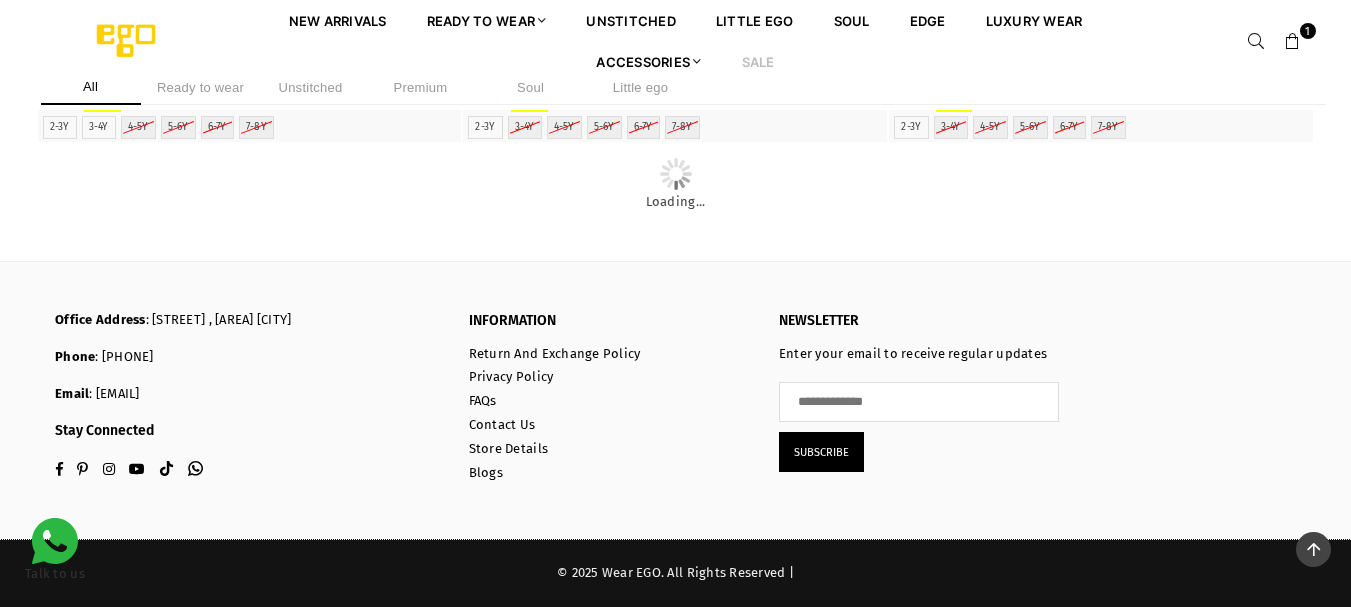 scroll, scrollTop: 69777, scrollLeft: 0, axis: vertical 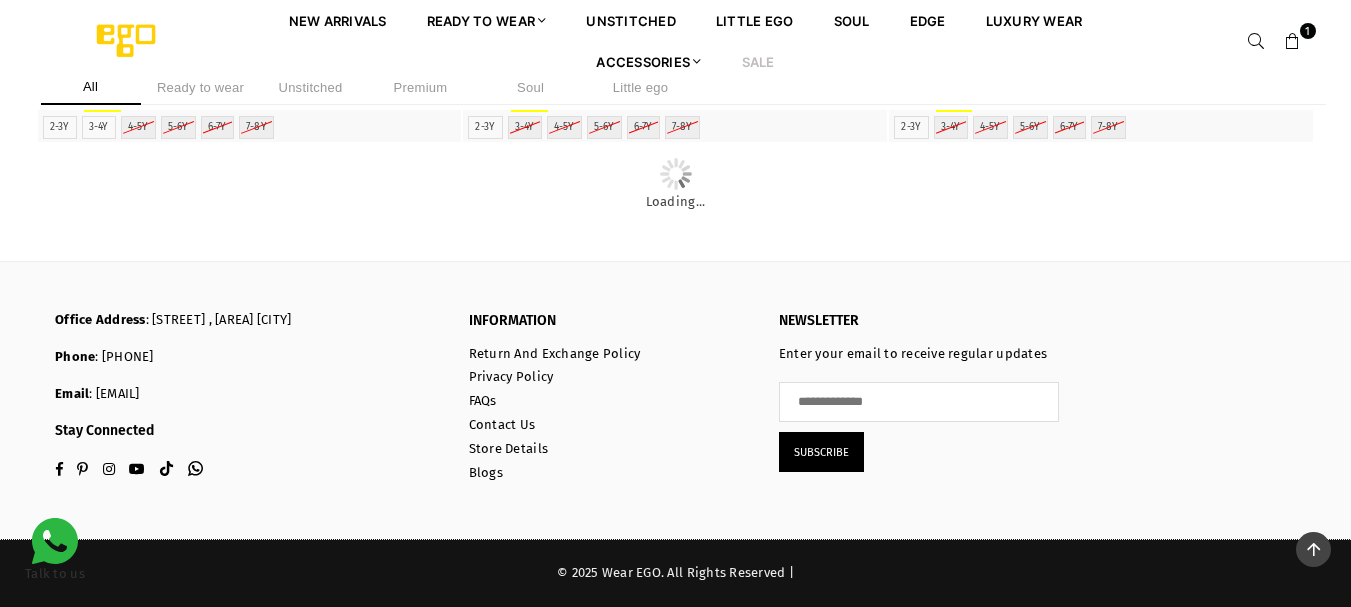 click on "**********" at bounding box center (675, -7052) 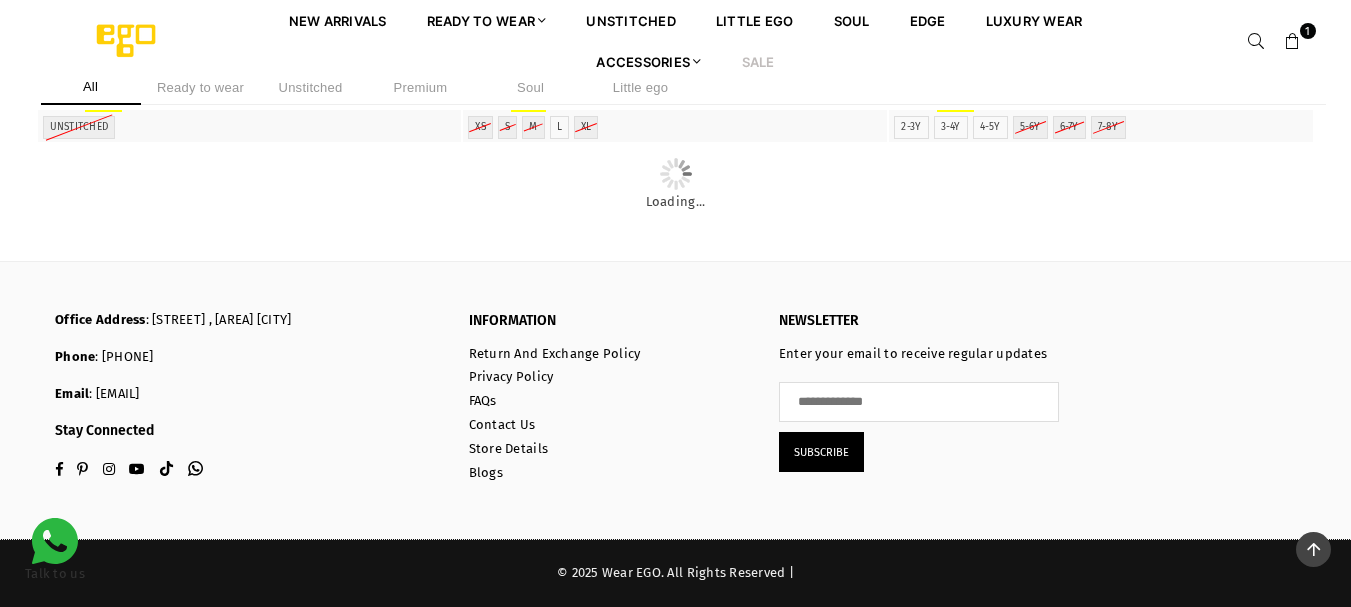 scroll, scrollTop: 113177, scrollLeft: 0, axis: vertical 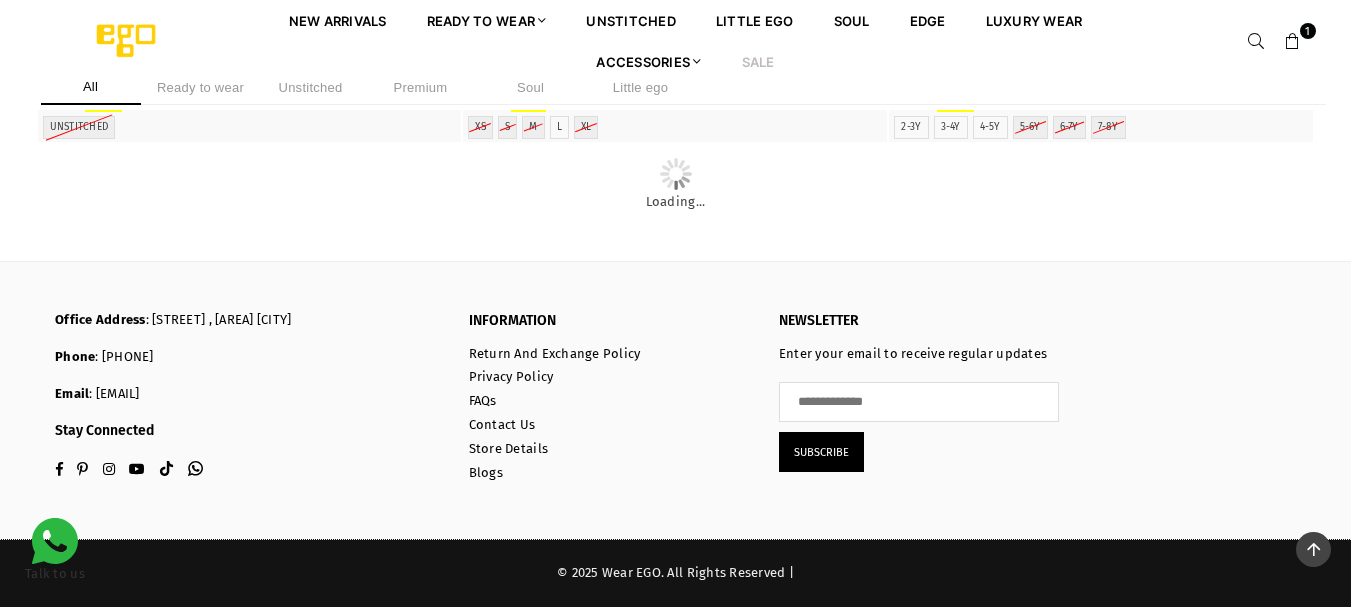 click on "**********" at bounding box center (675, -9615) 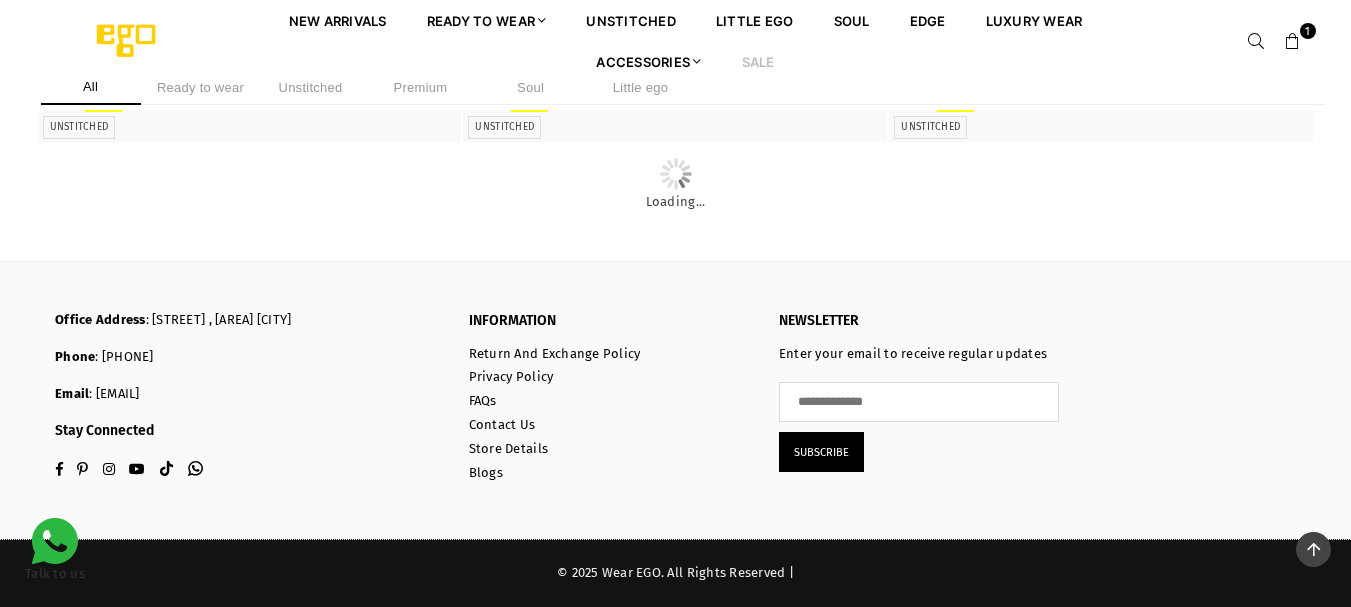 scroll, scrollTop: 132321, scrollLeft: 0, axis: vertical 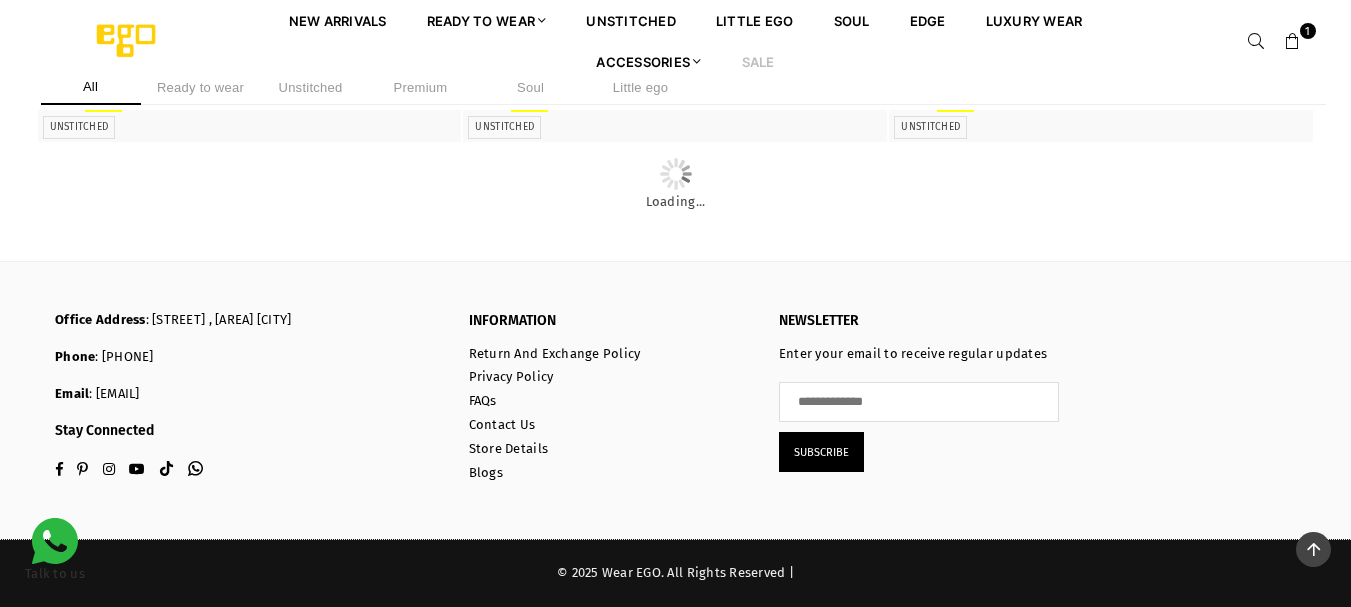 click at bounding box center [1101, -1388] 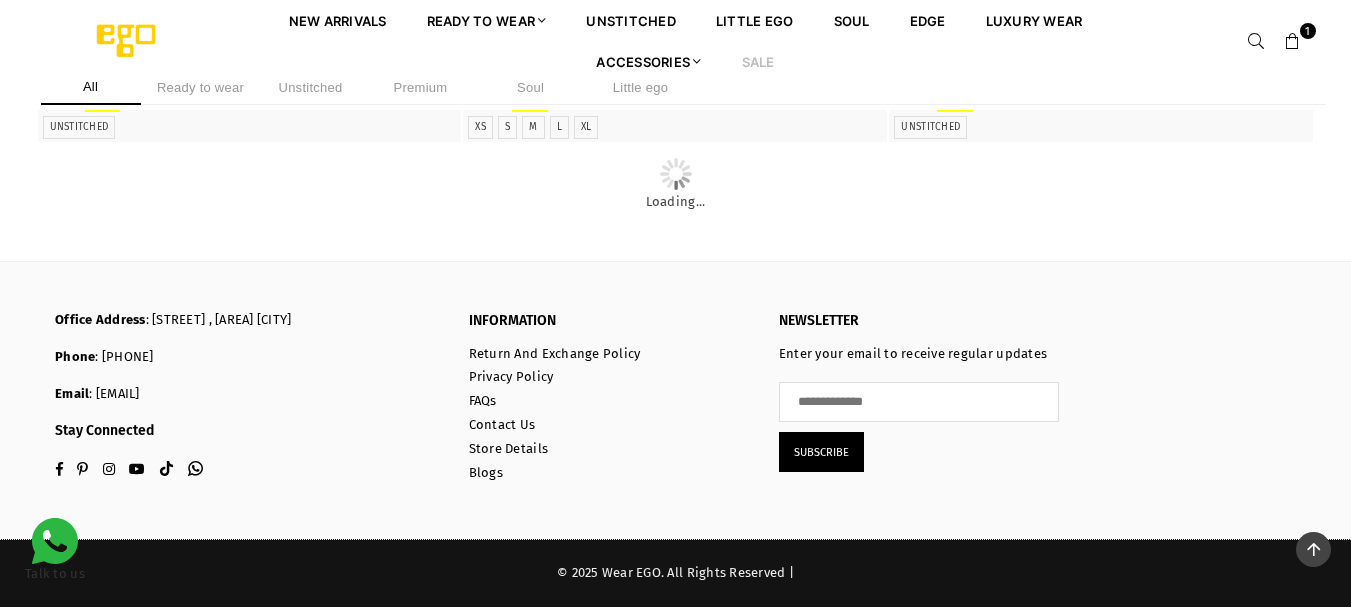 scroll, scrollTop: 136929, scrollLeft: 0, axis: vertical 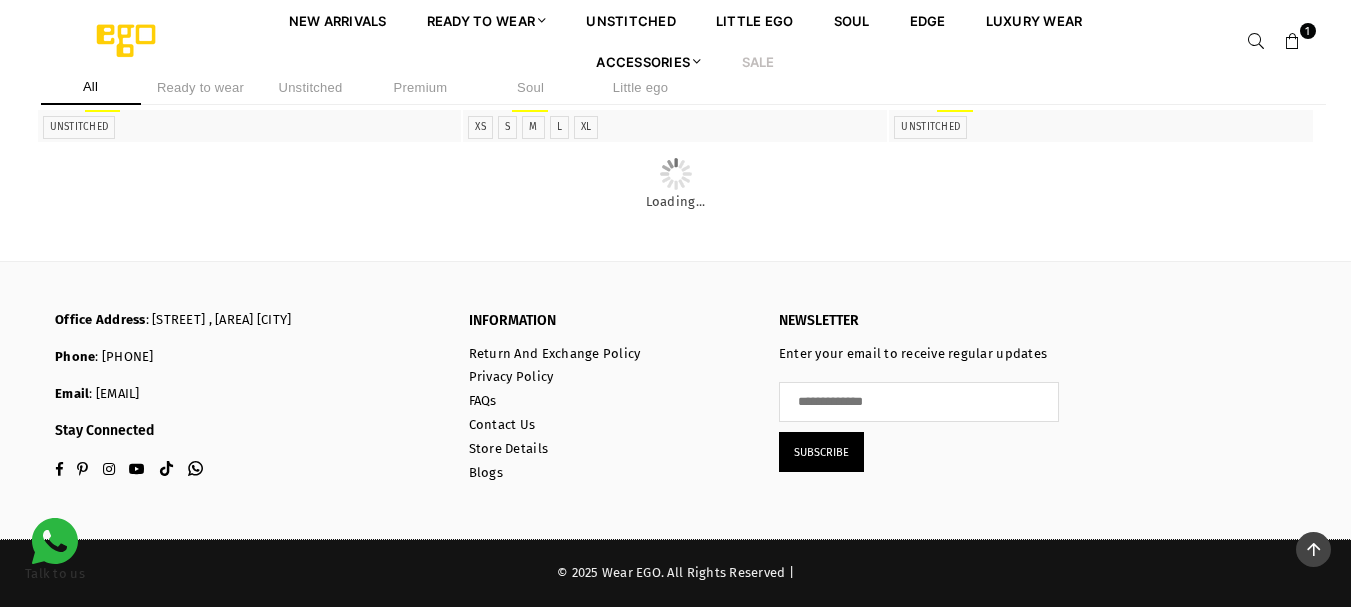 click on "**********" at bounding box center (675, -12057) 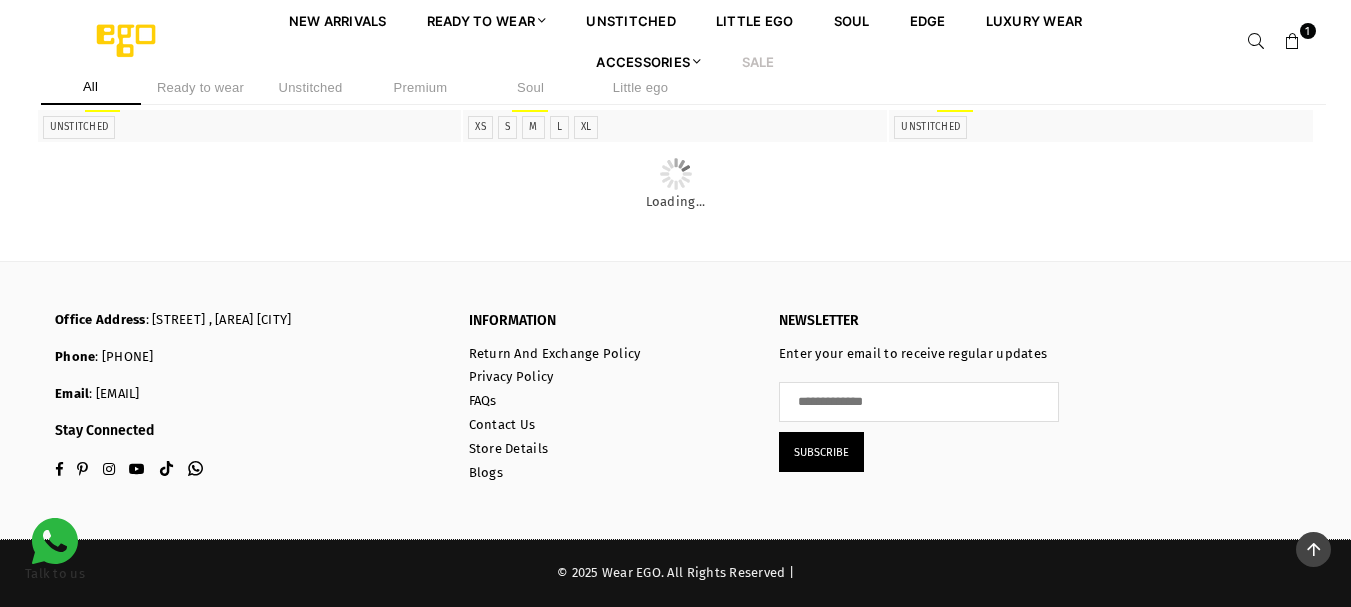 click on "**********" at bounding box center [676, -12057] 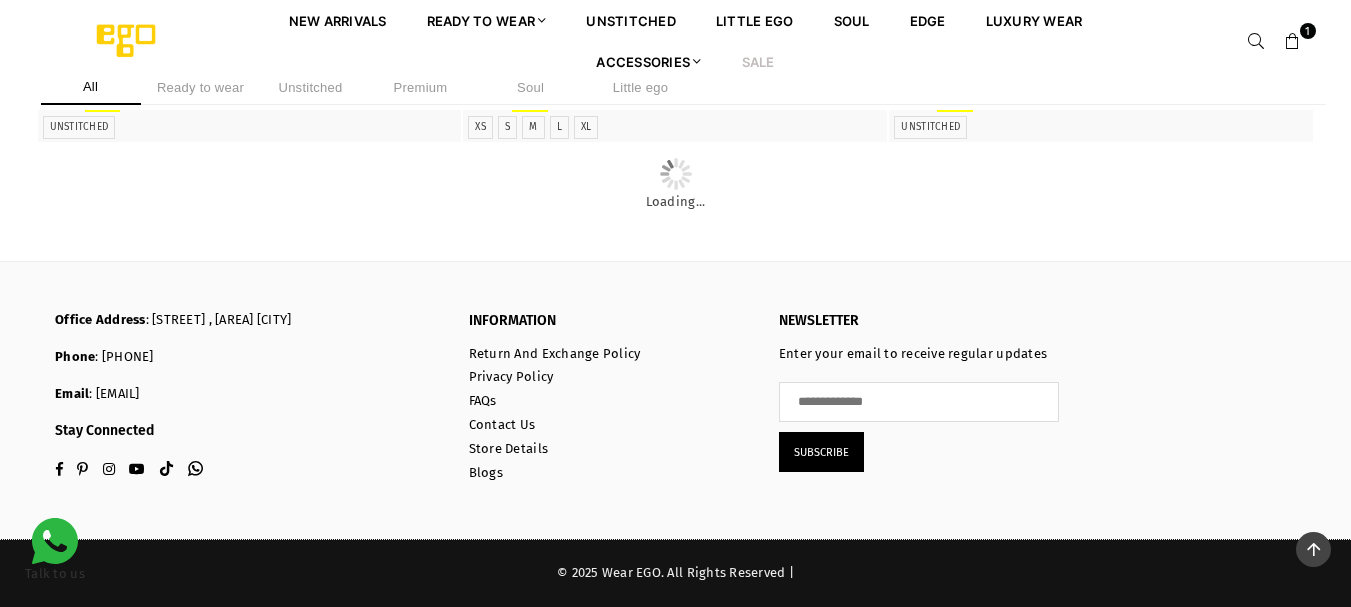 click on "**********" at bounding box center (675, -12057) 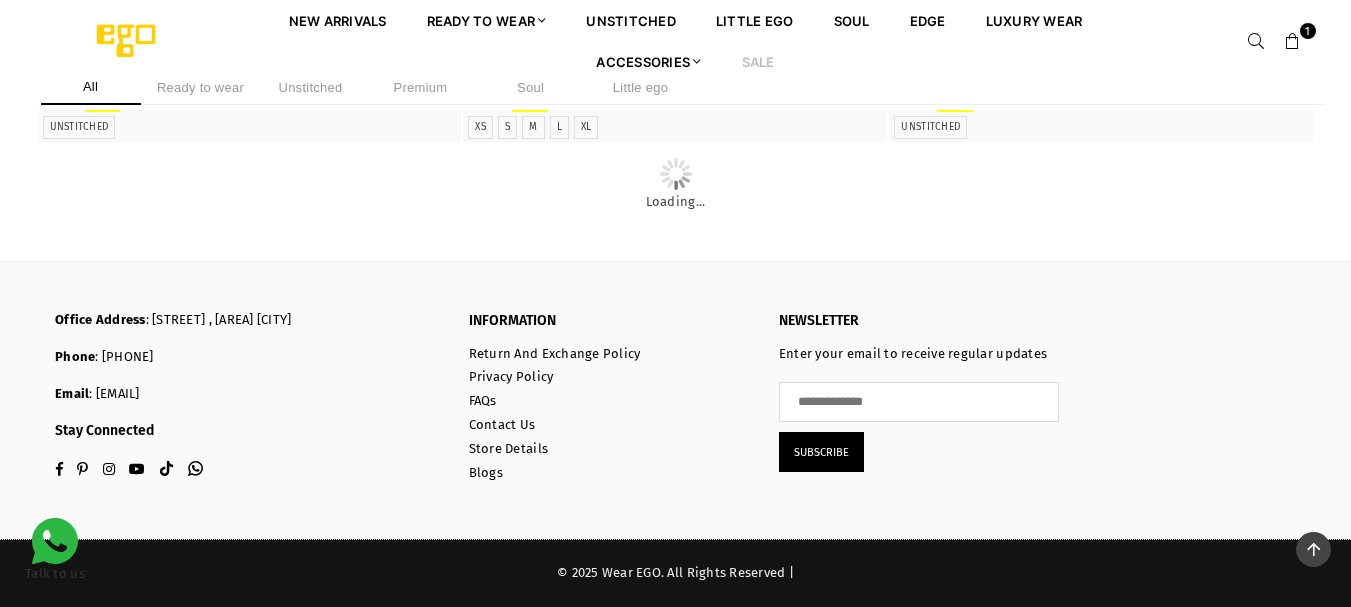 scroll, scrollTop: 140285, scrollLeft: 0, axis: vertical 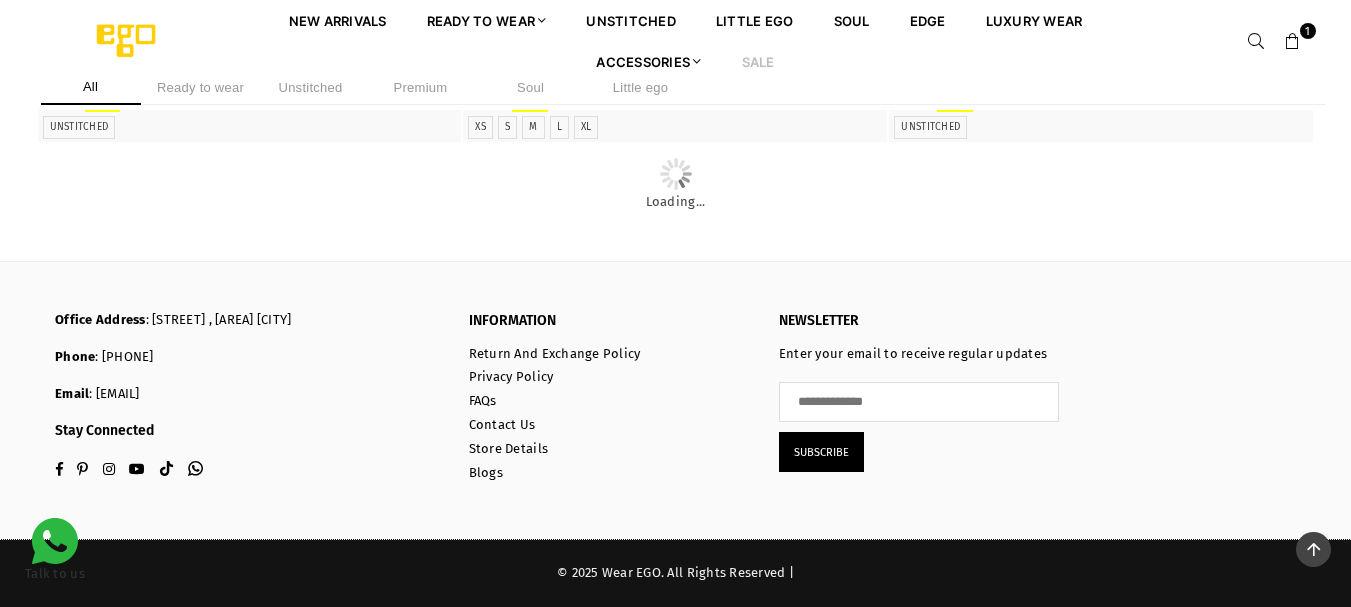 click on "Ready to wear" at bounding box center [201, 87] 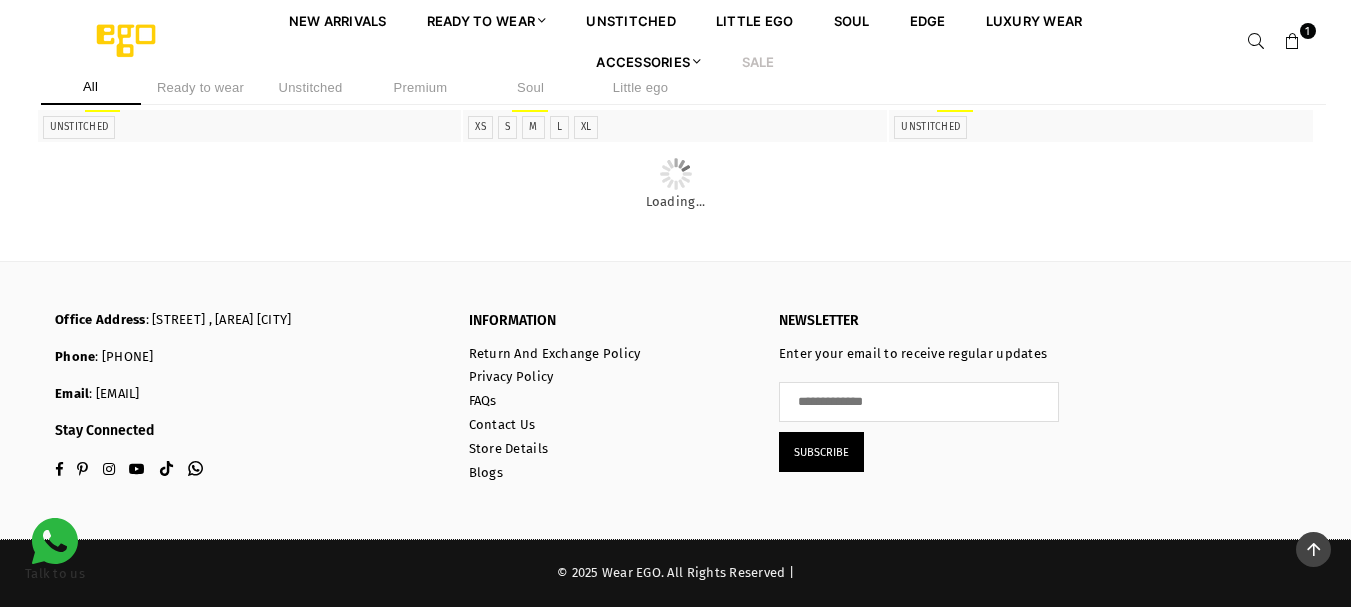 click on "Ready to wear" at bounding box center (201, 87) 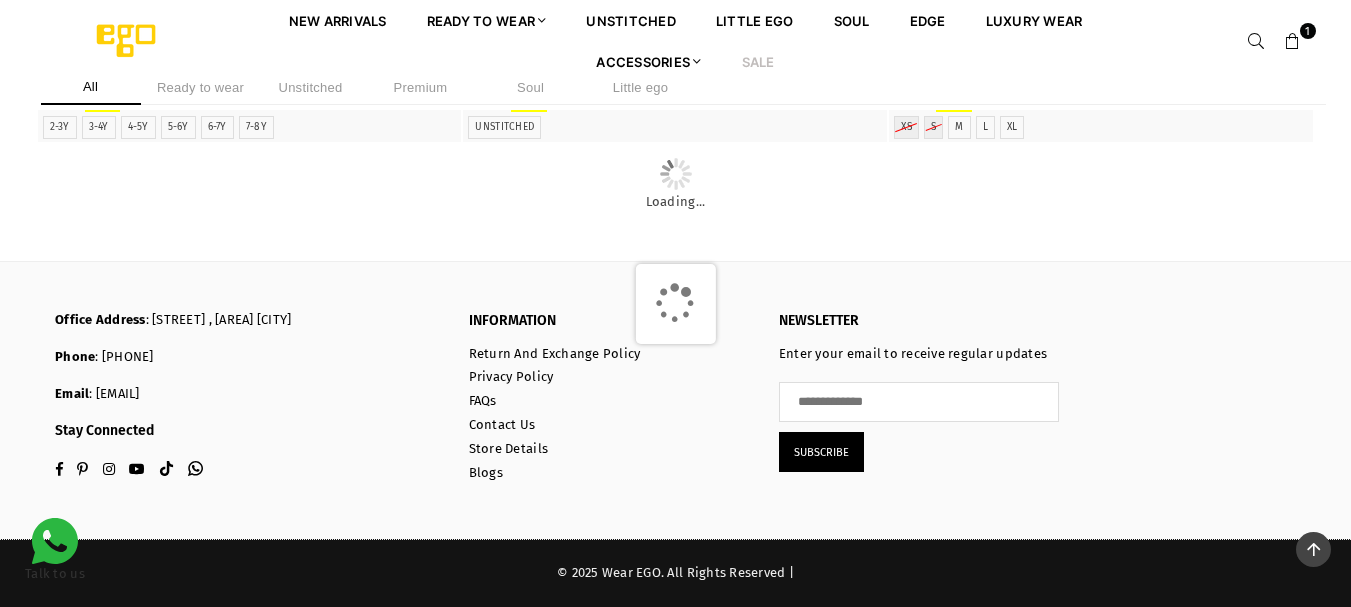 scroll, scrollTop: 140537, scrollLeft: 0, axis: vertical 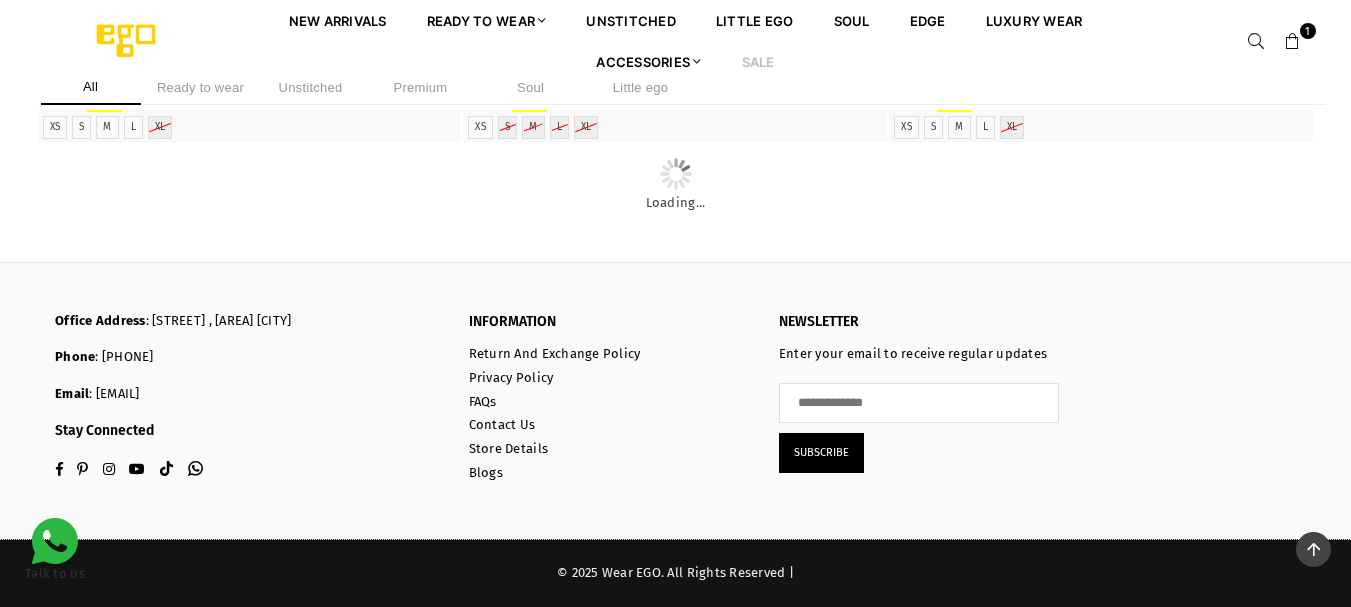 click on "**********" at bounding box center [675, -25092] 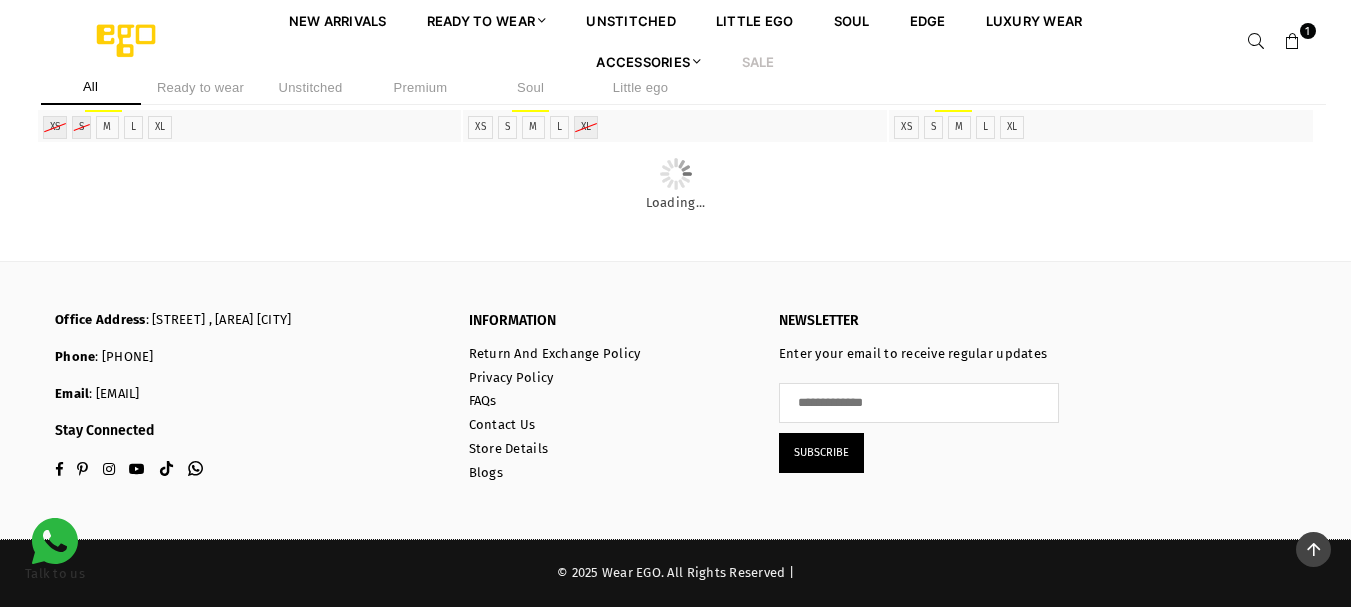 scroll, scrollTop: 79894, scrollLeft: 0, axis: vertical 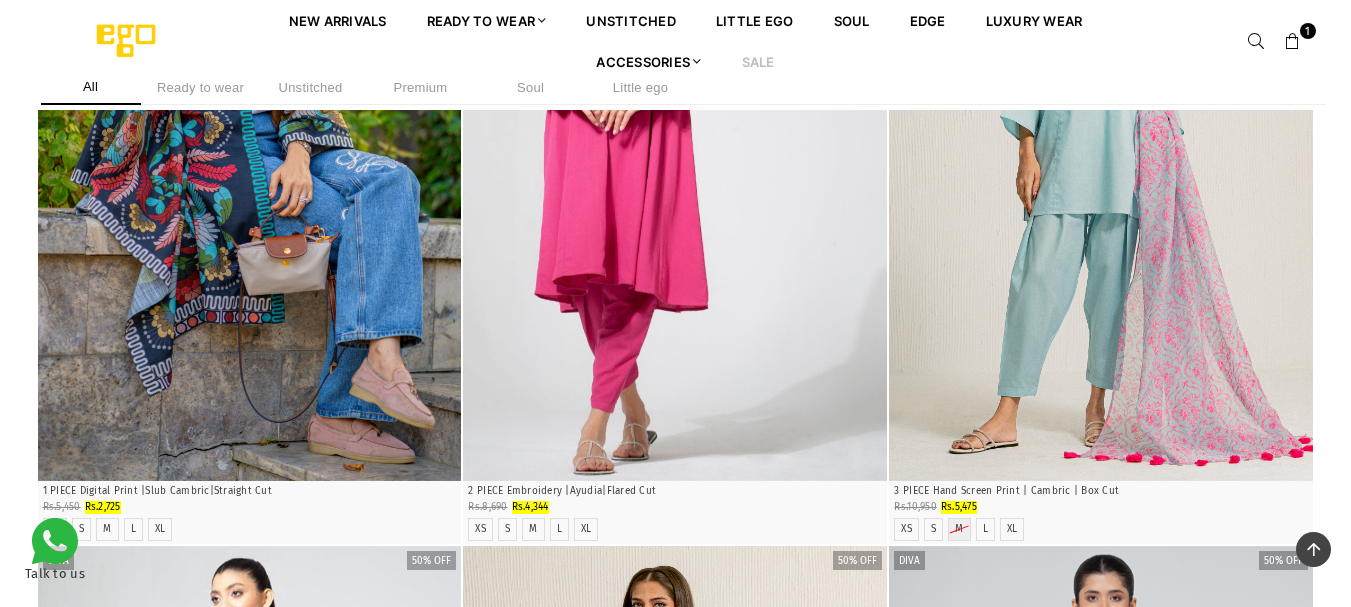 click on "**********" at bounding box center [675, -38710] 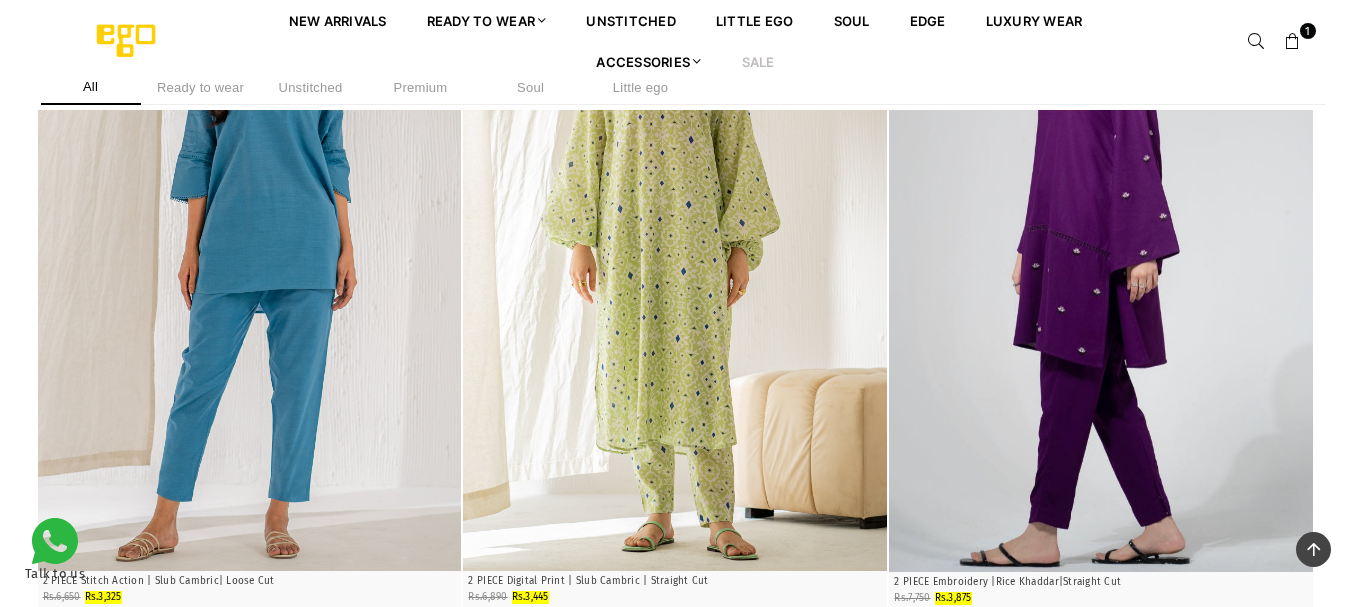 scroll, scrollTop: 80922, scrollLeft: 0, axis: vertical 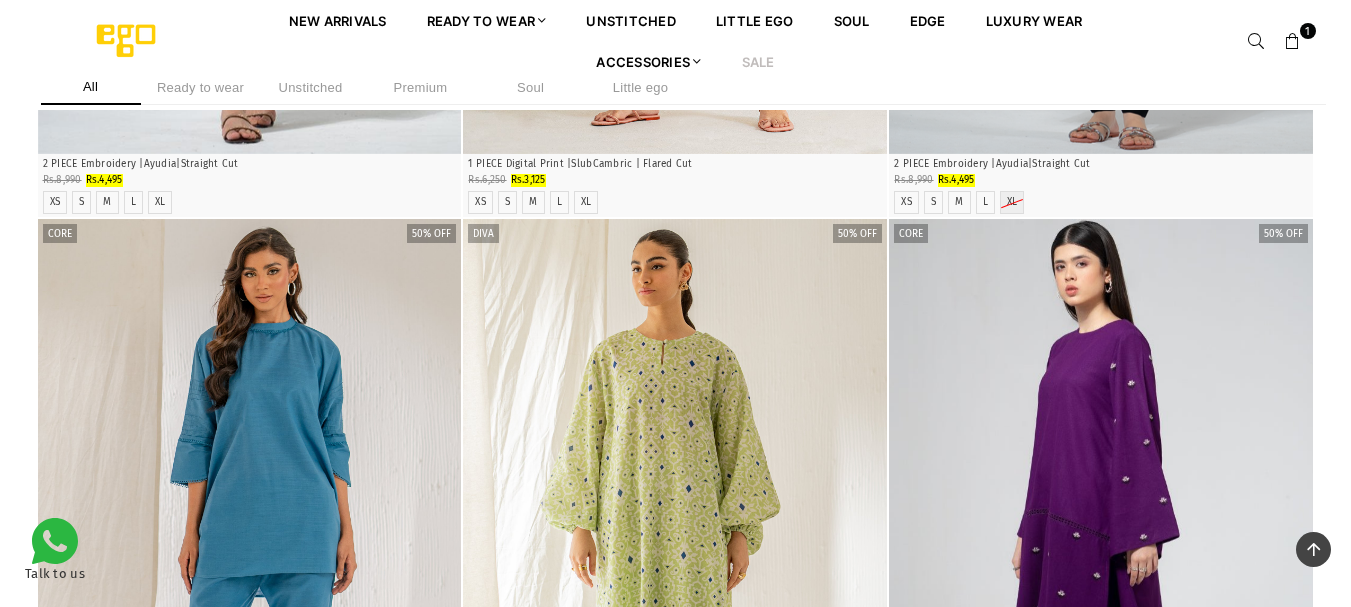 click at bounding box center [1293, 42] 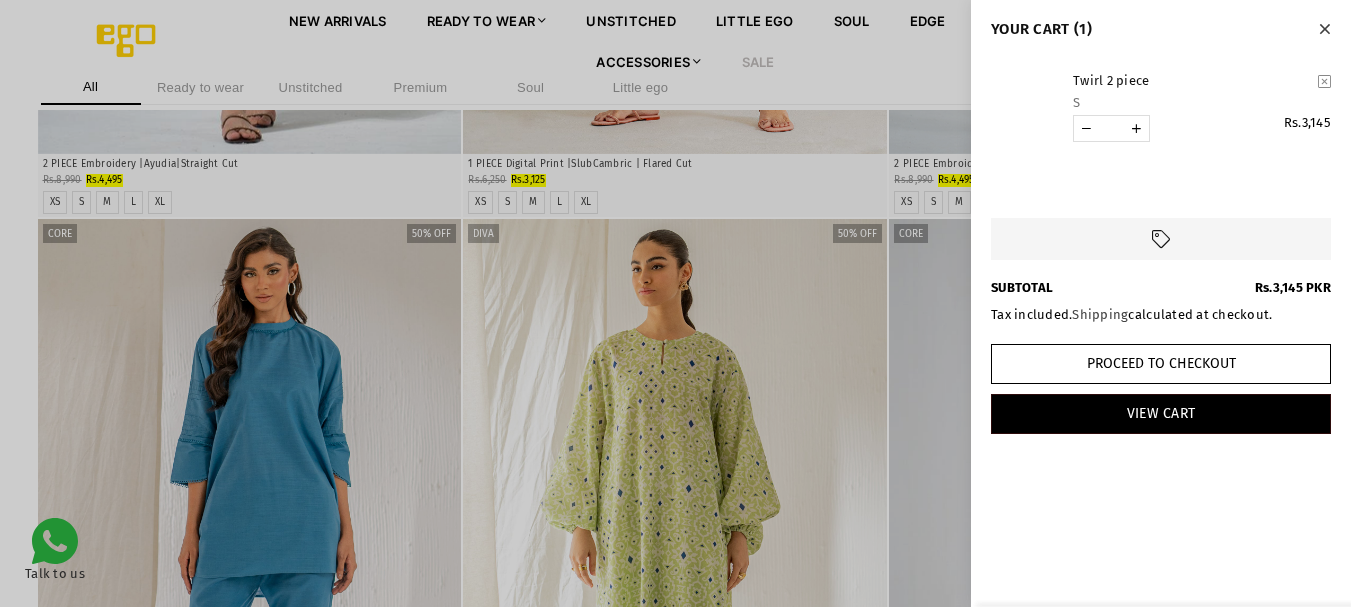 scroll, scrollTop: 80894, scrollLeft: 0, axis: vertical 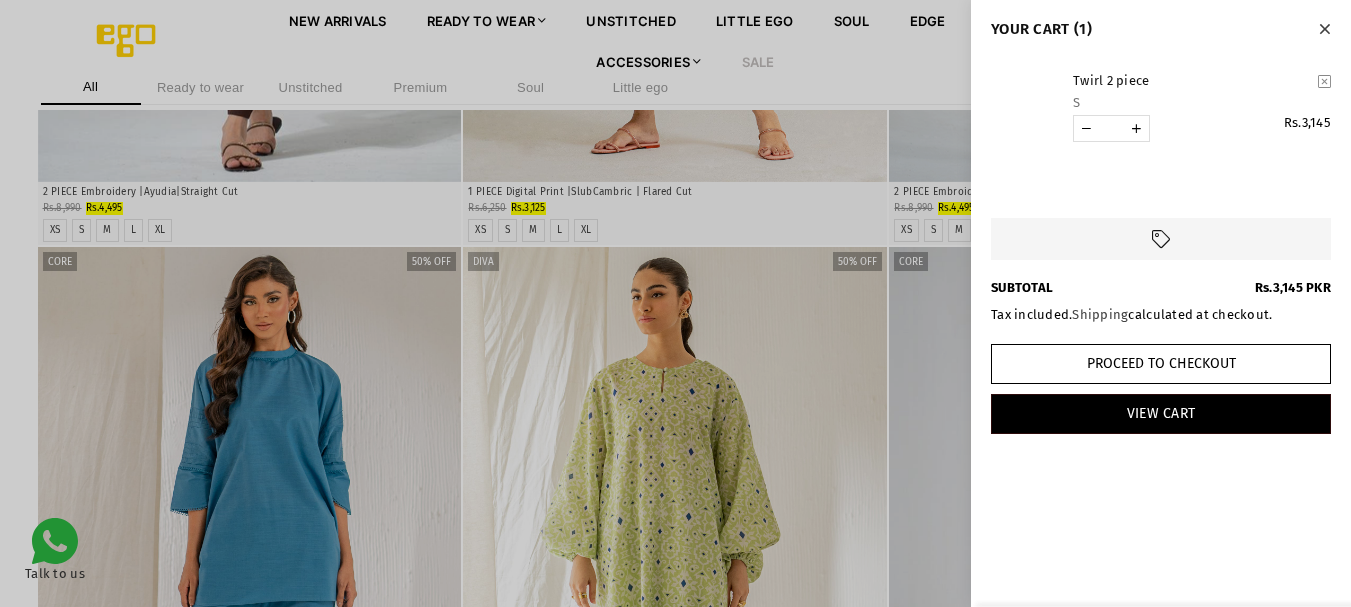 click on "YOUR CART (1) Twirl 2 piece  S weight_per_item:0.35 weight_units:kg product_type:Diva   * Rs.3,145 Loading...   SUBTOTAL   Rs.3,145 PKR Tax included.  Shipping  calculated at checkout. Proceed to Checkout View Cart" at bounding box center [1161, 229] 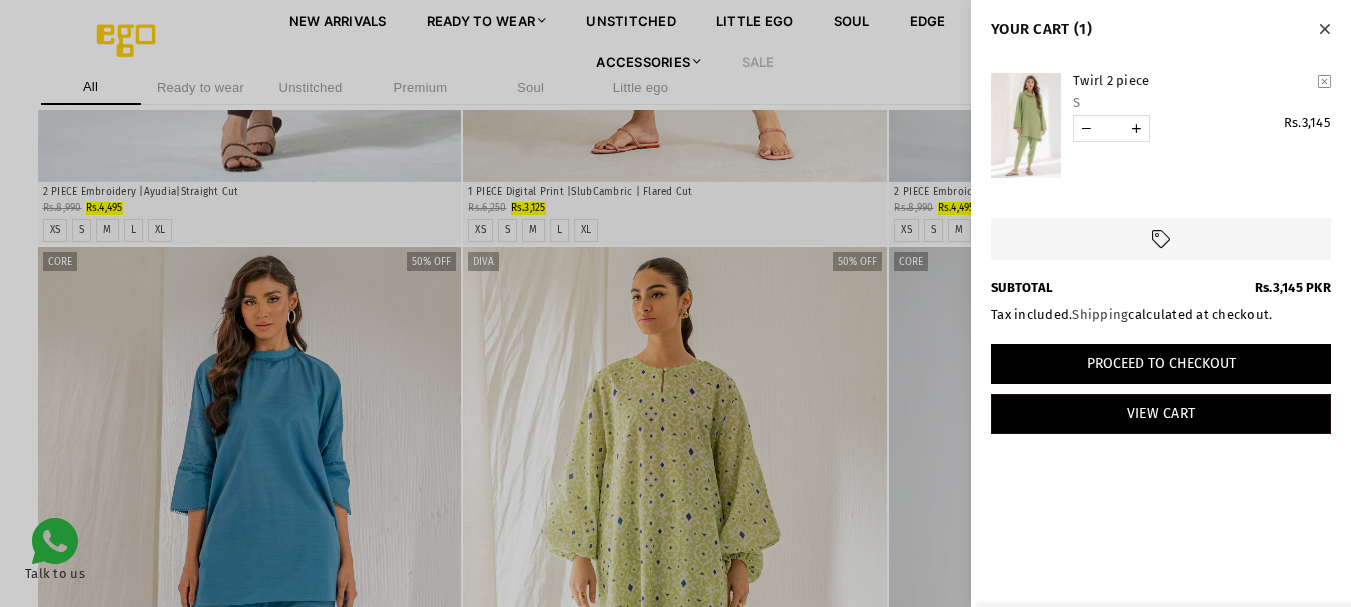 click on "Proceed to Checkout" at bounding box center [1161, 364] 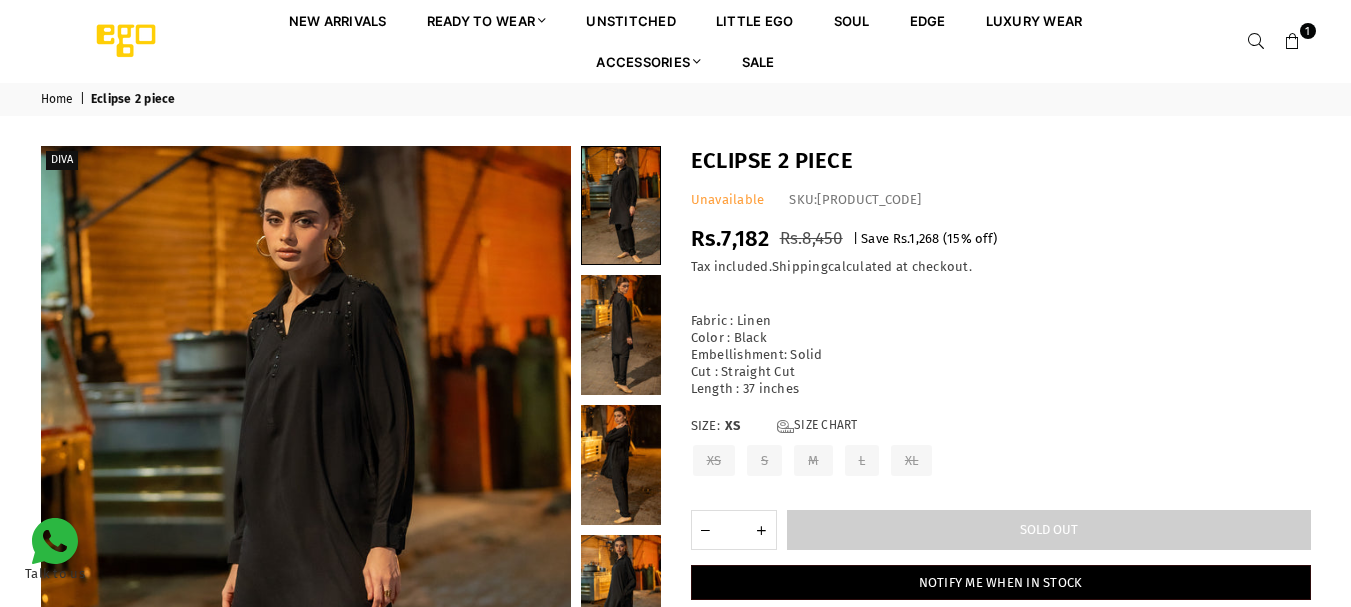 scroll, scrollTop: 0, scrollLeft: 0, axis: both 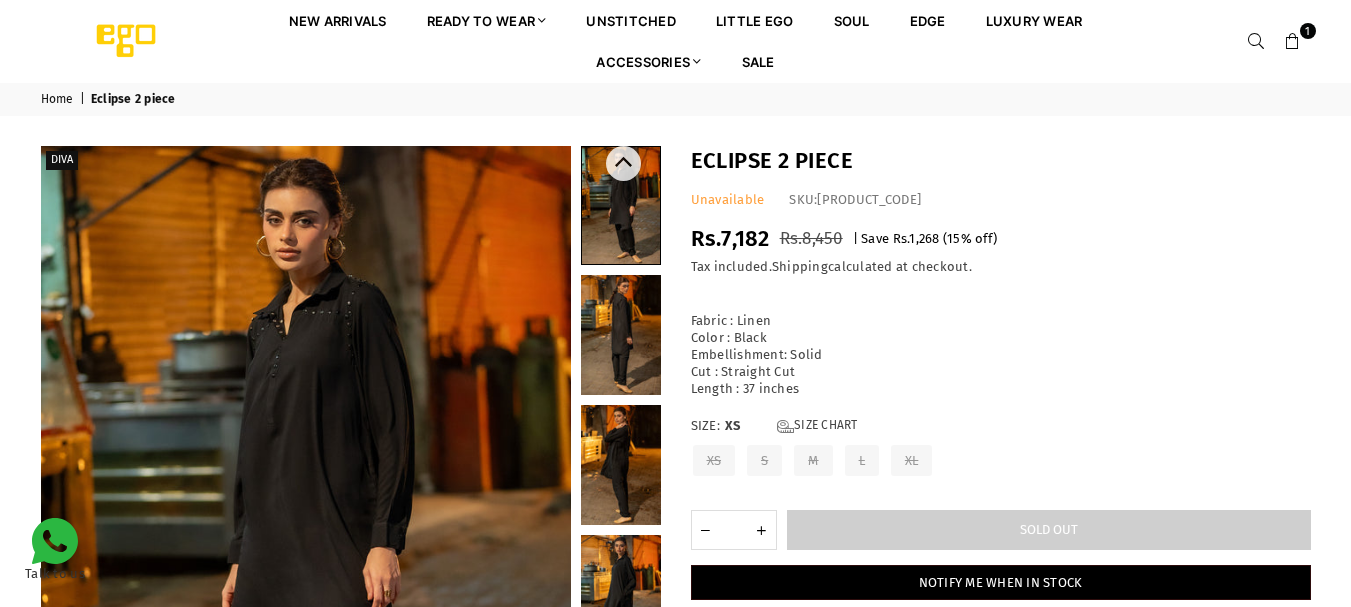 click at bounding box center [621, 335] 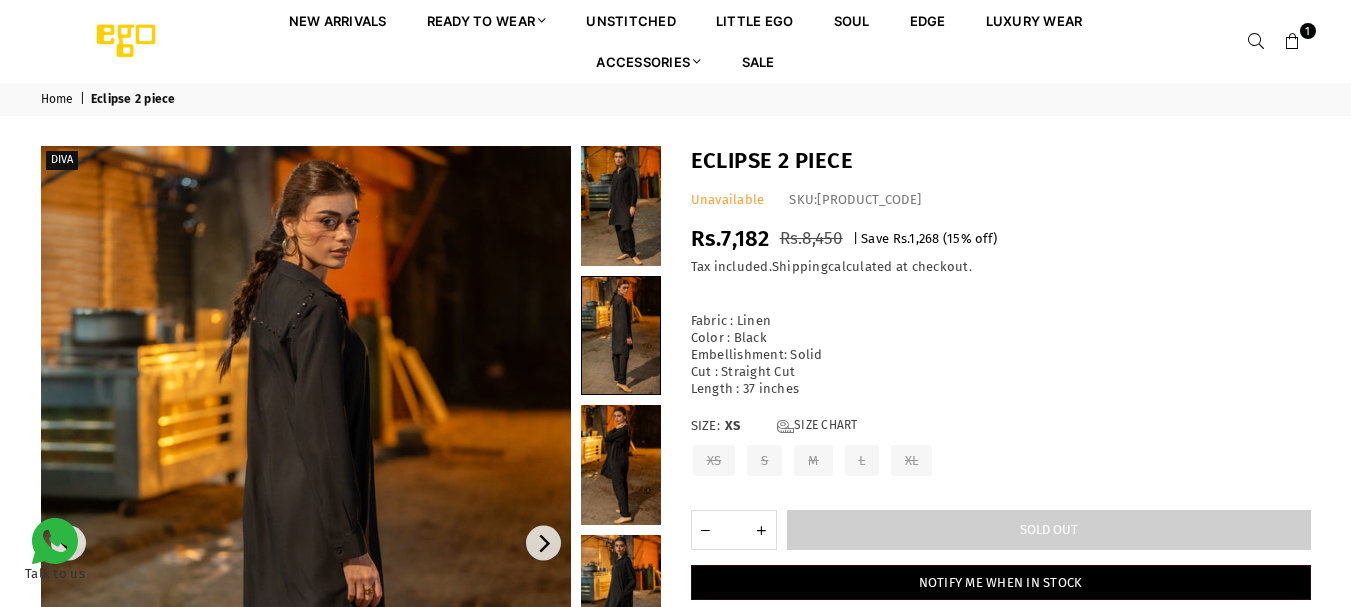 click at bounding box center (306, 543) 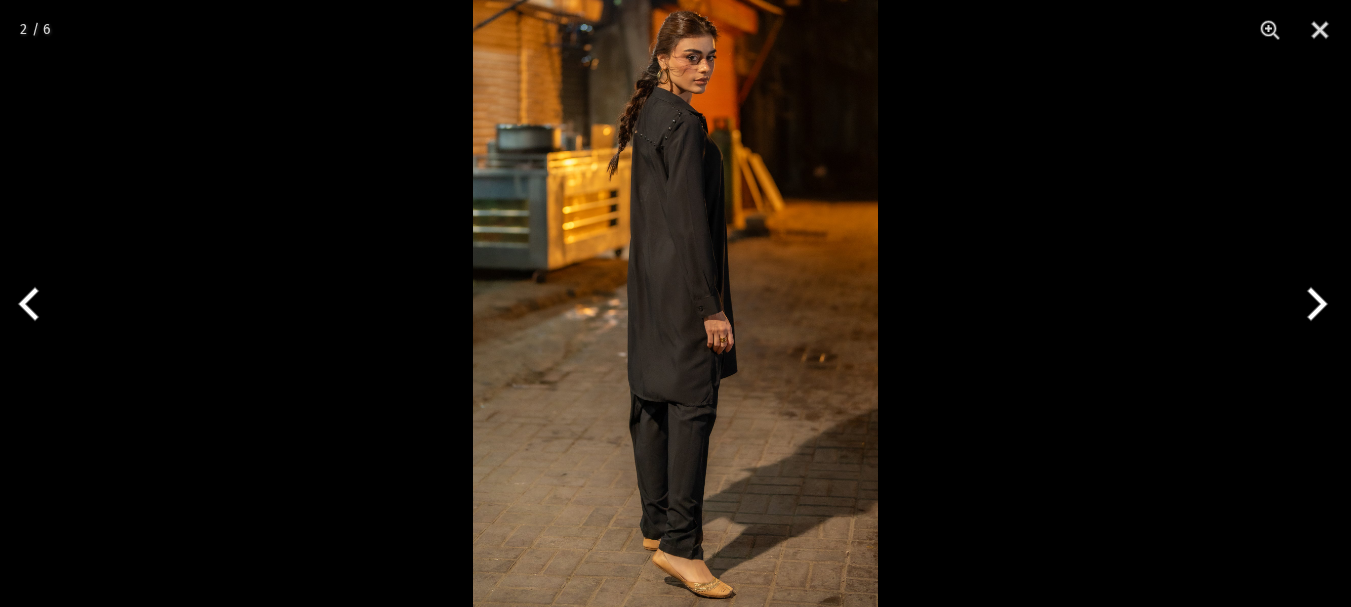 click at bounding box center [675, 303] 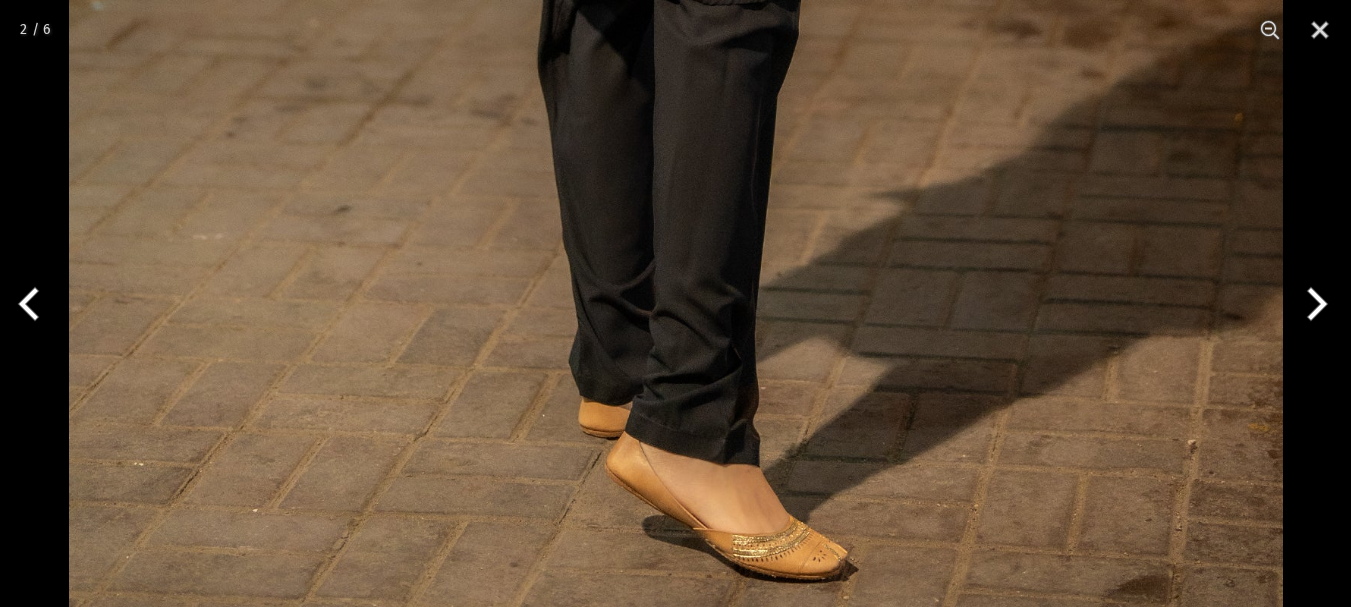 click at bounding box center [1313, 304] 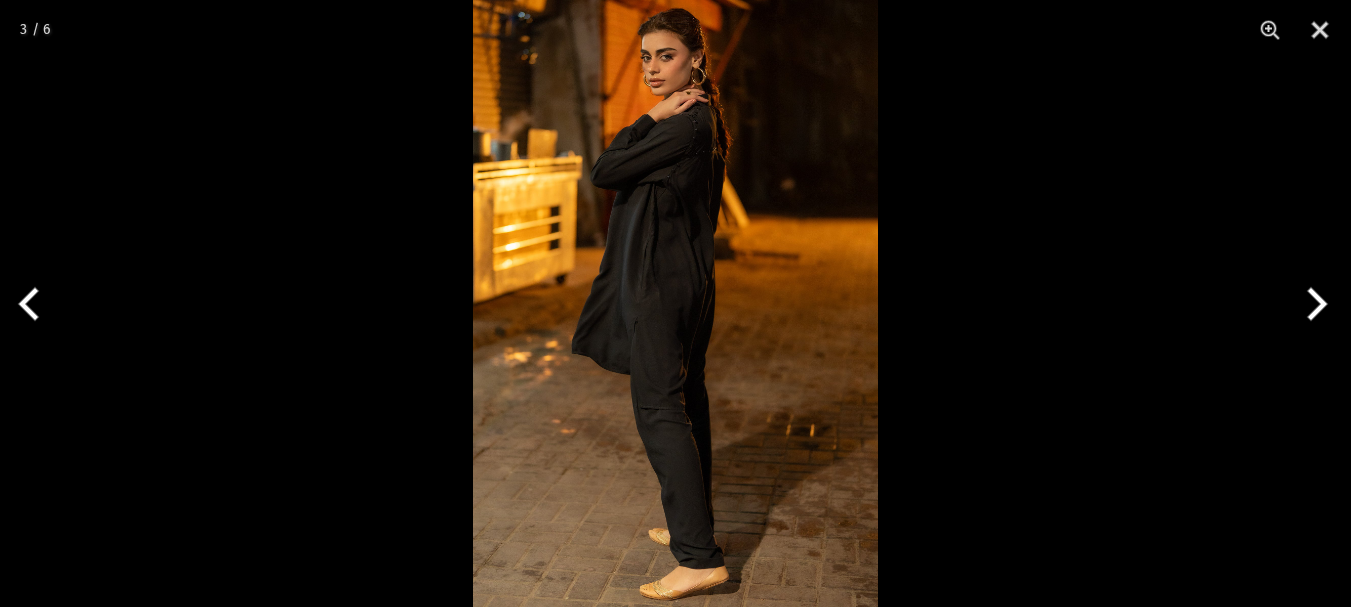 click at bounding box center [1313, 304] 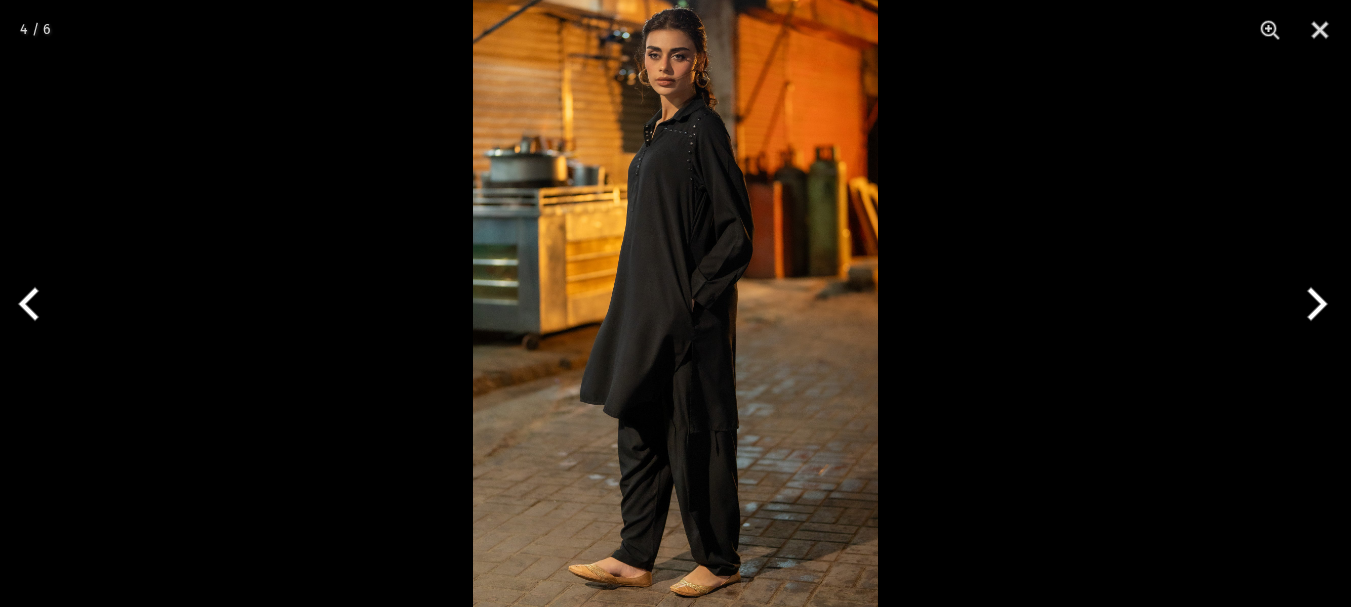 click at bounding box center (1313, 304) 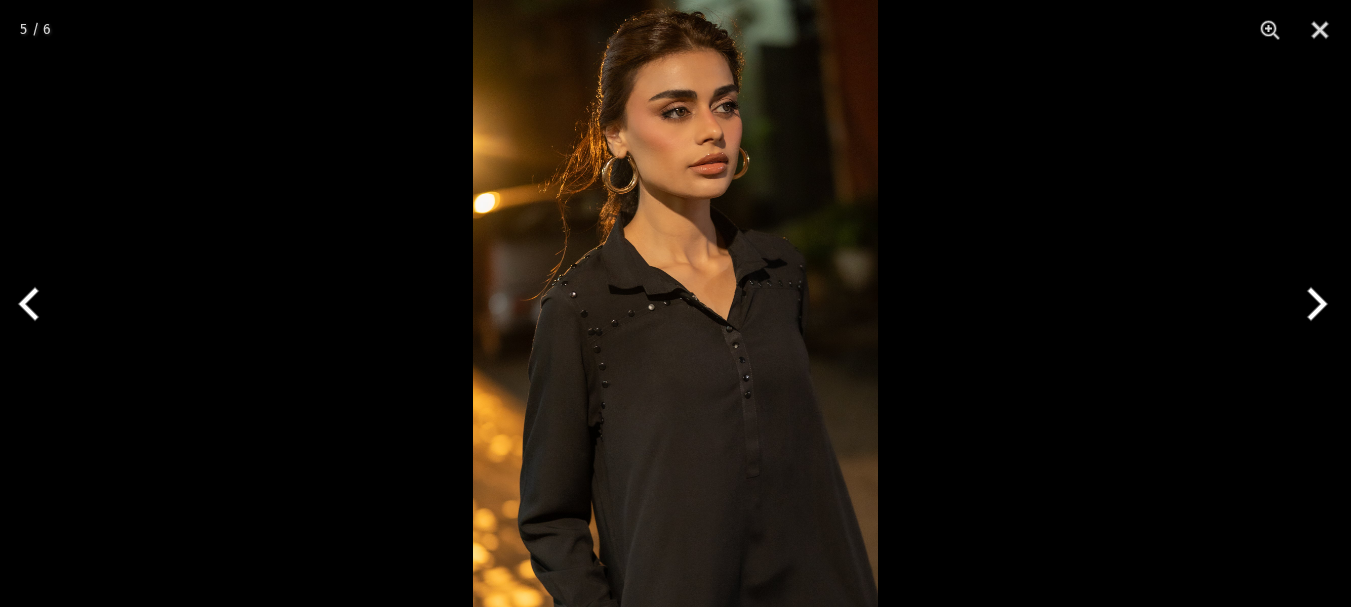 click at bounding box center [1313, 304] 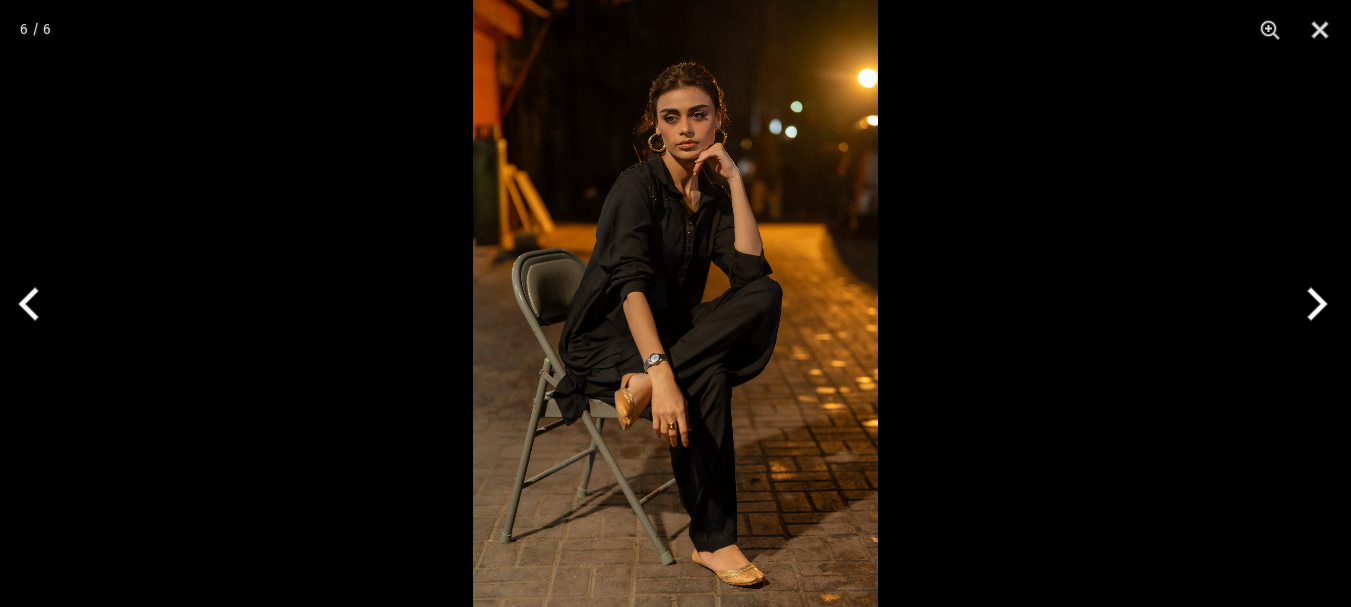 click at bounding box center [1313, 304] 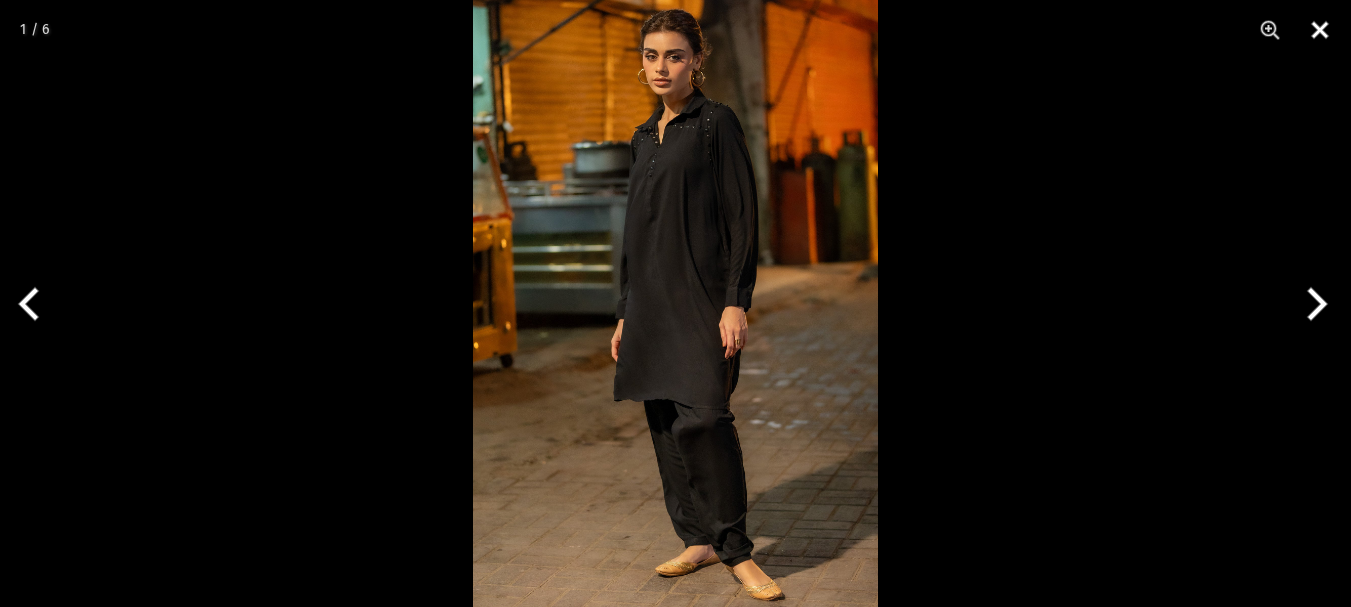click at bounding box center [1320, 30] 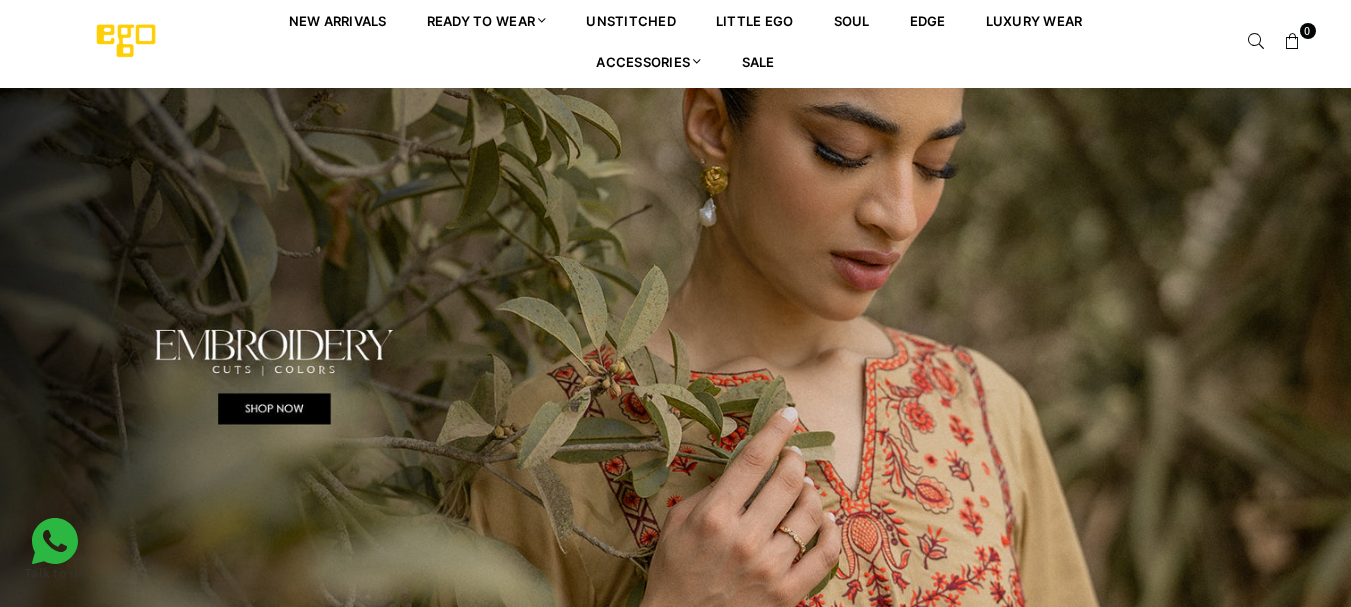 scroll, scrollTop: 0, scrollLeft: 0, axis: both 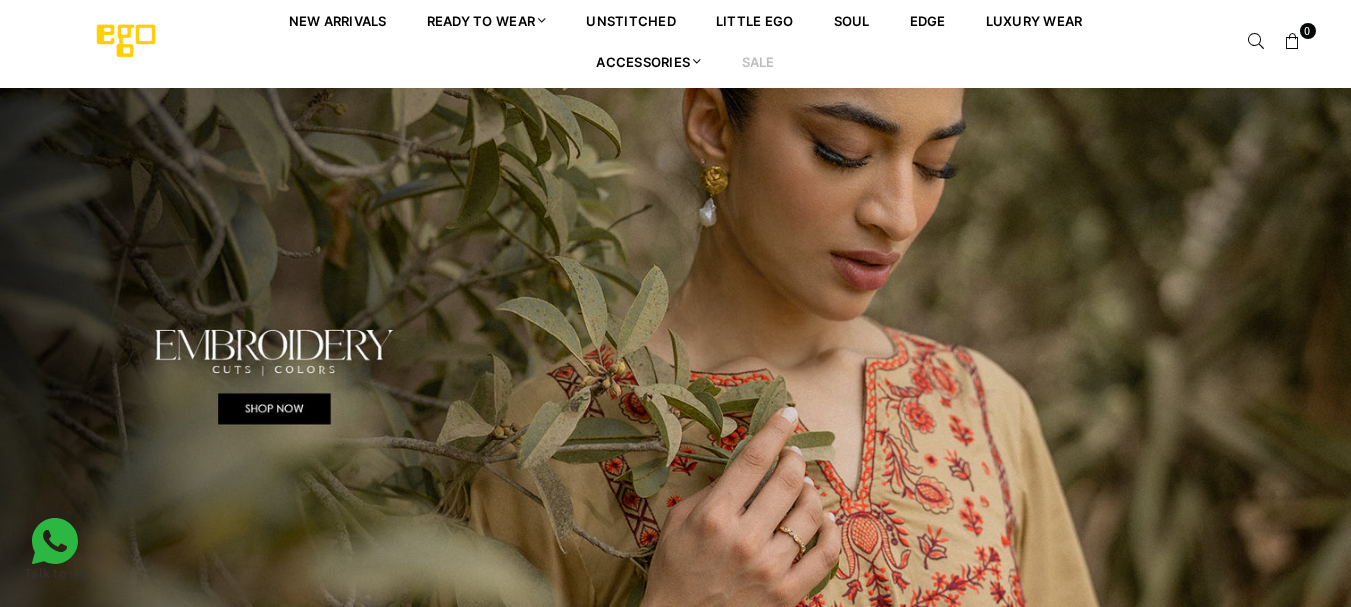 click on "Sale" at bounding box center [758, 61] 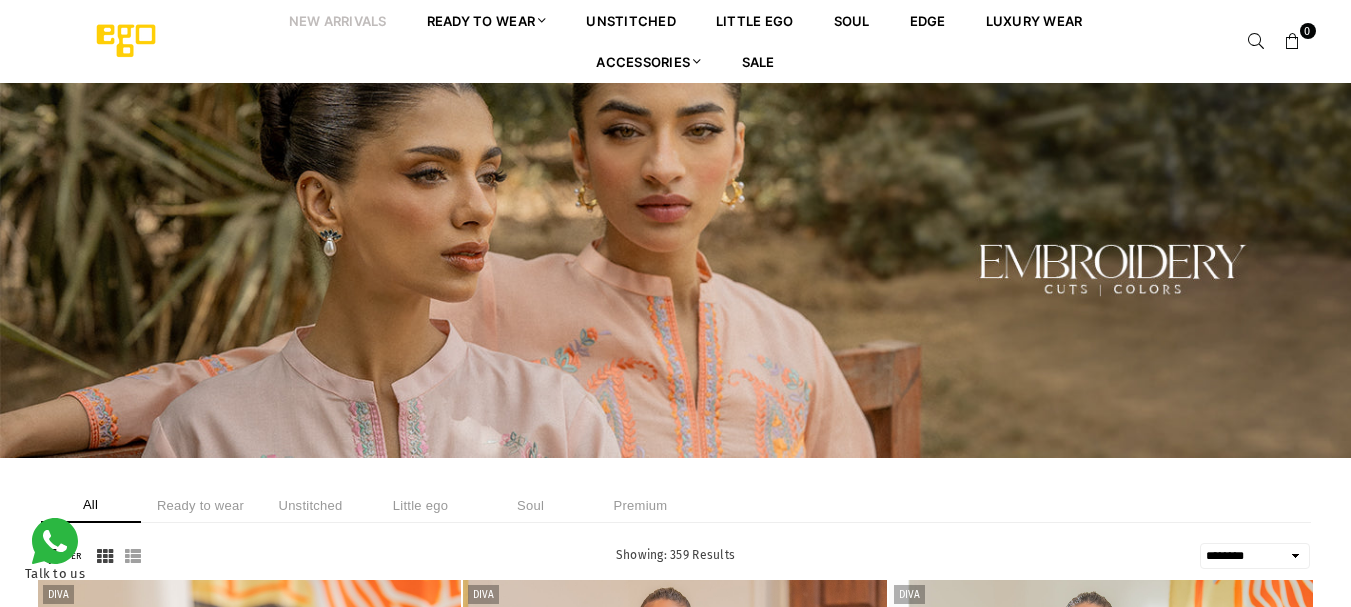 select on "******" 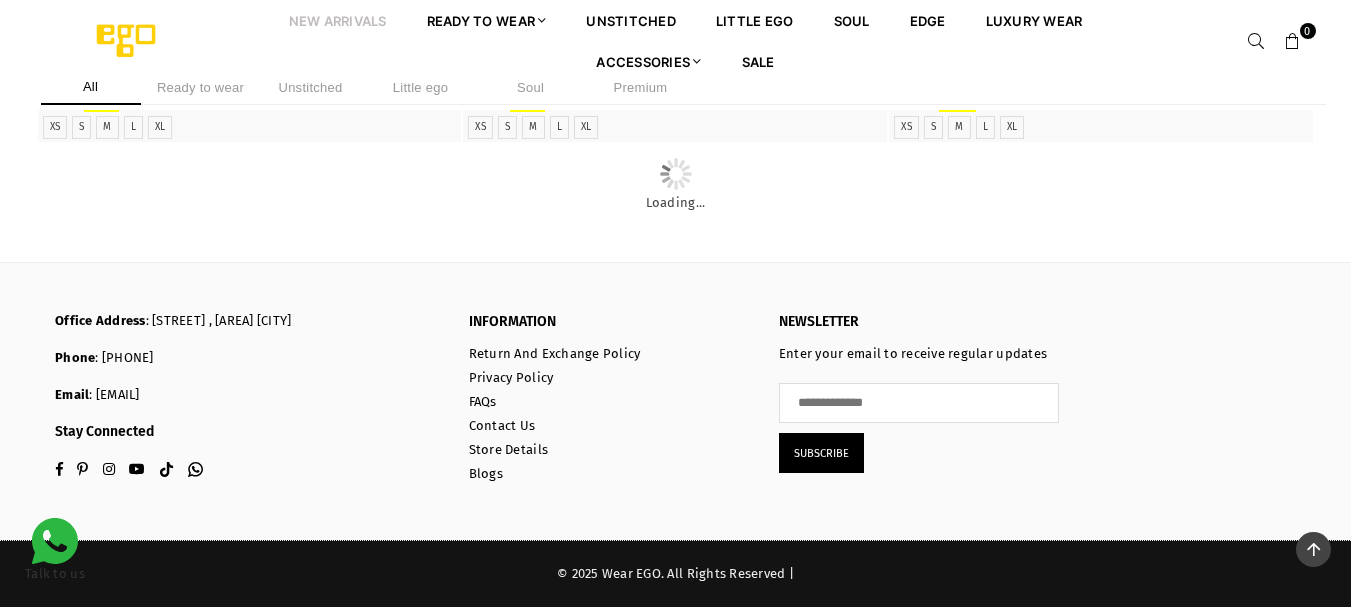 scroll, scrollTop: 22792, scrollLeft: 0, axis: vertical 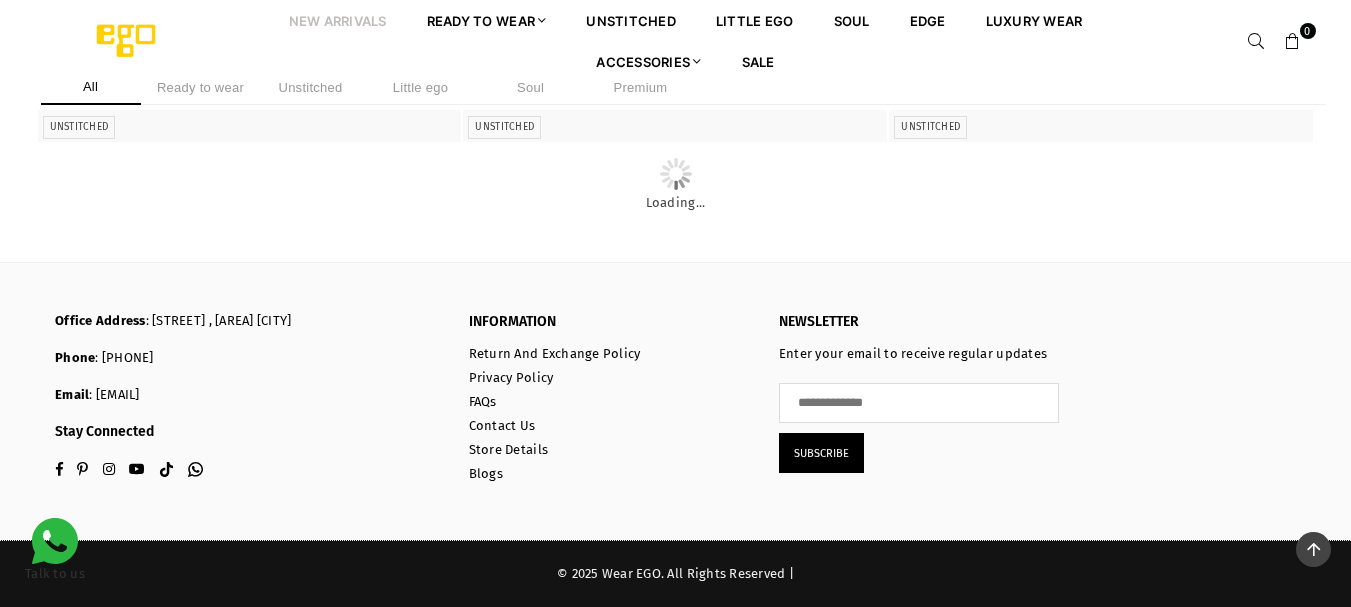 click on "**********" at bounding box center [675, -3570] 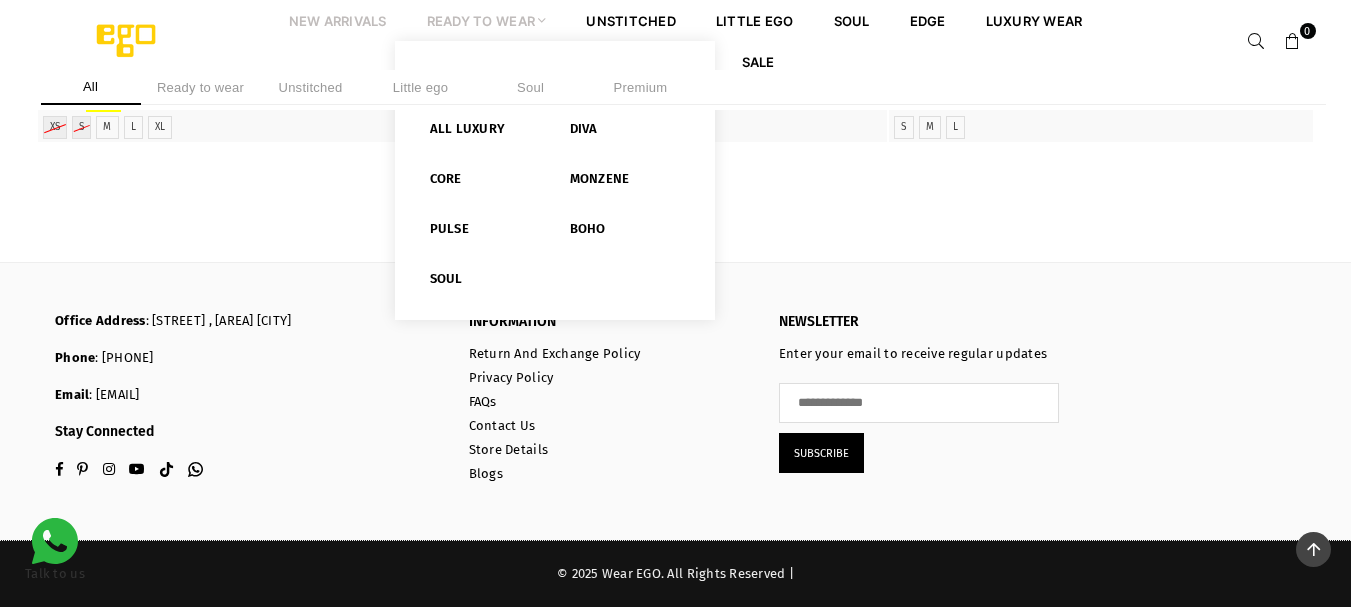 scroll, scrollTop: 59464, scrollLeft: 0, axis: vertical 